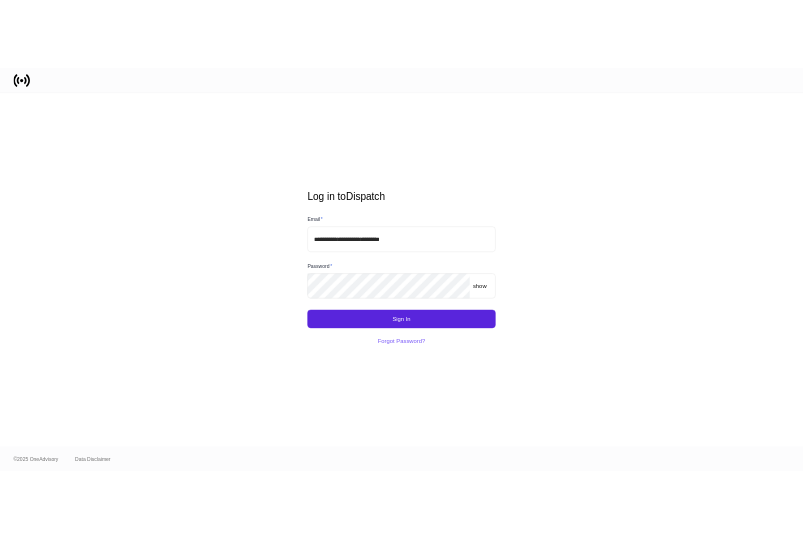 scroll, scrollTop: 0, scrollLeft: 0, axis: both 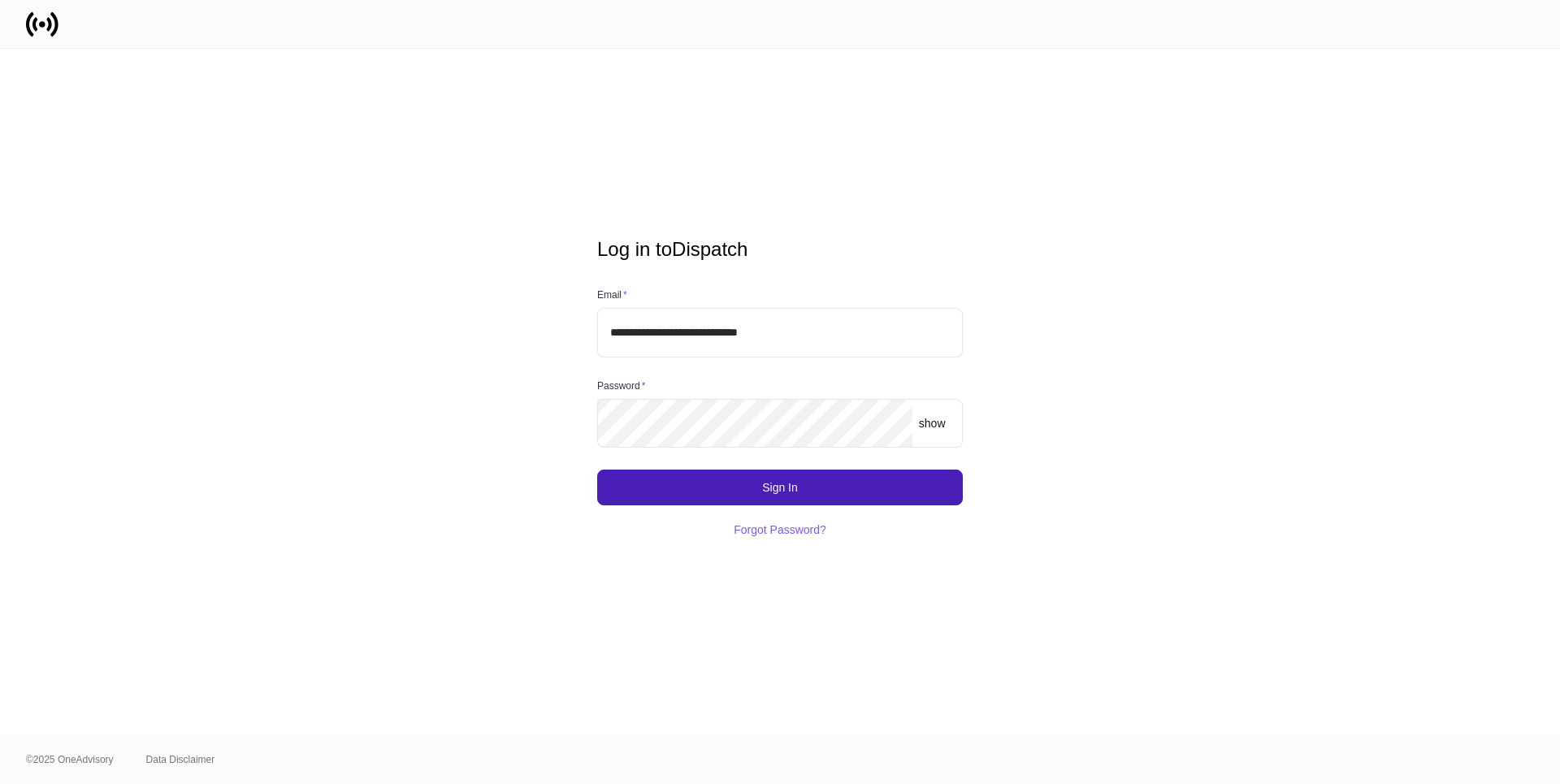 click on "Sign In" at bounding box center [780, 487] 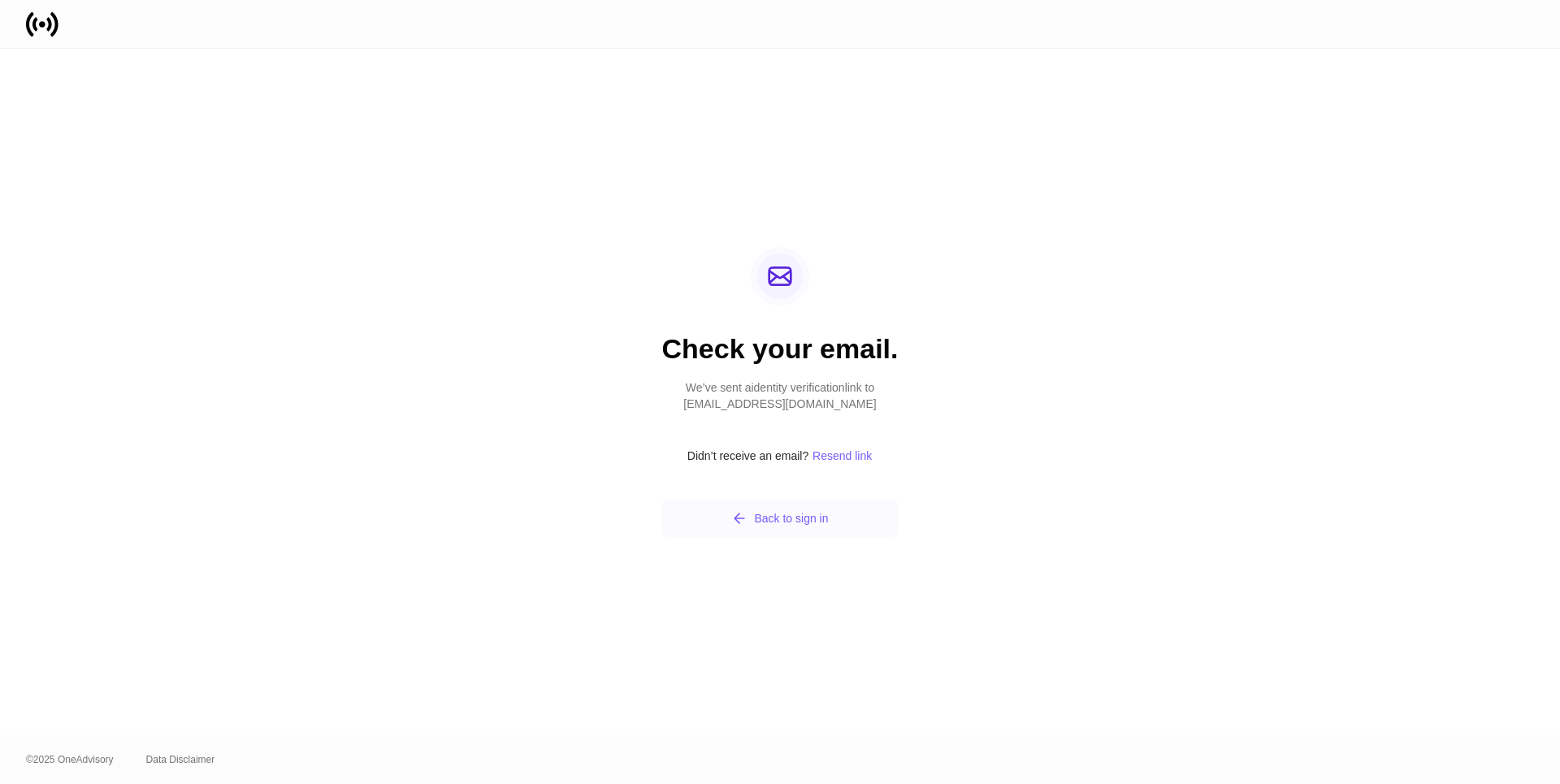 click on "Back to sign in" at bounding box center [779, 518] 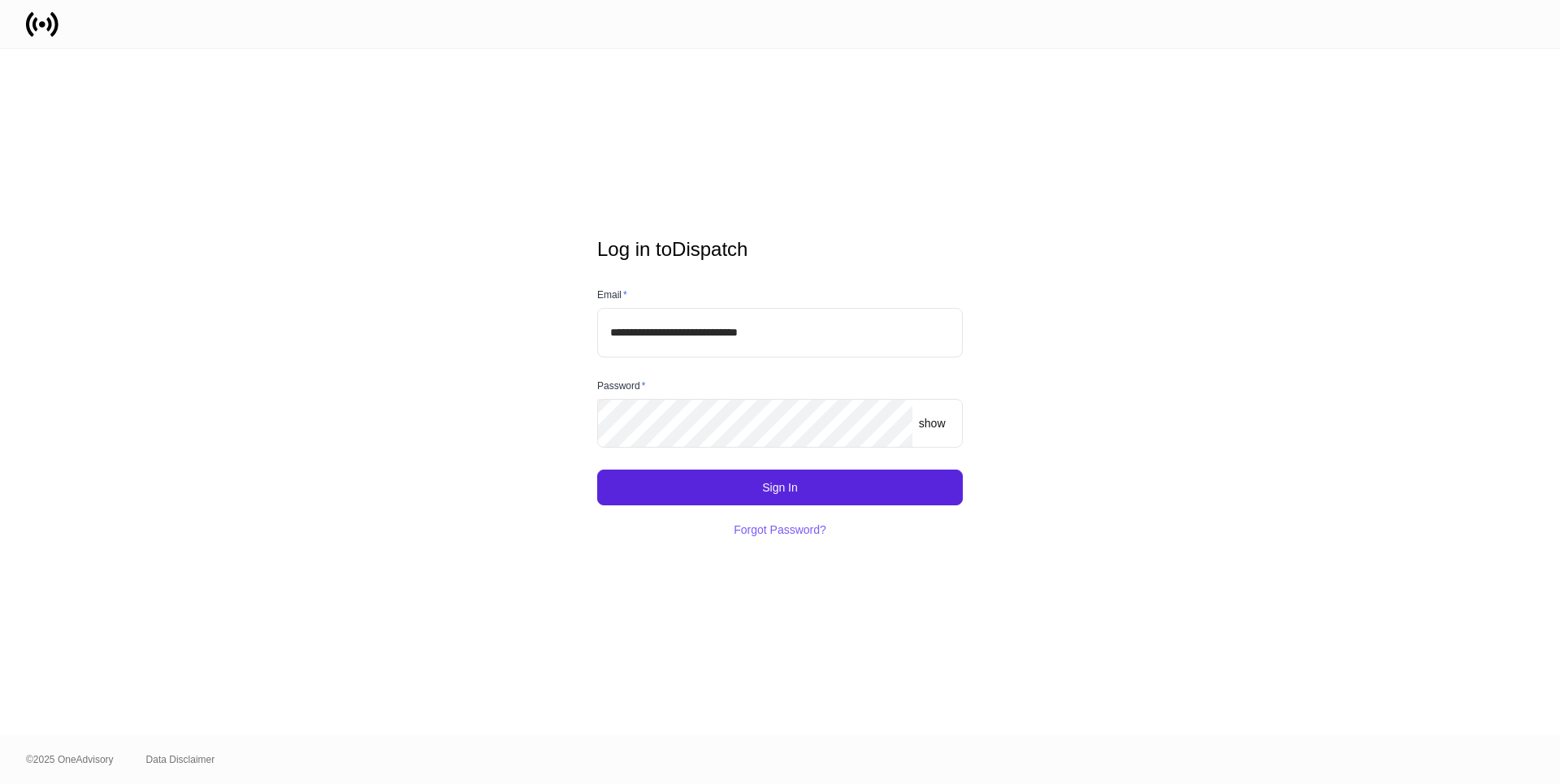 type 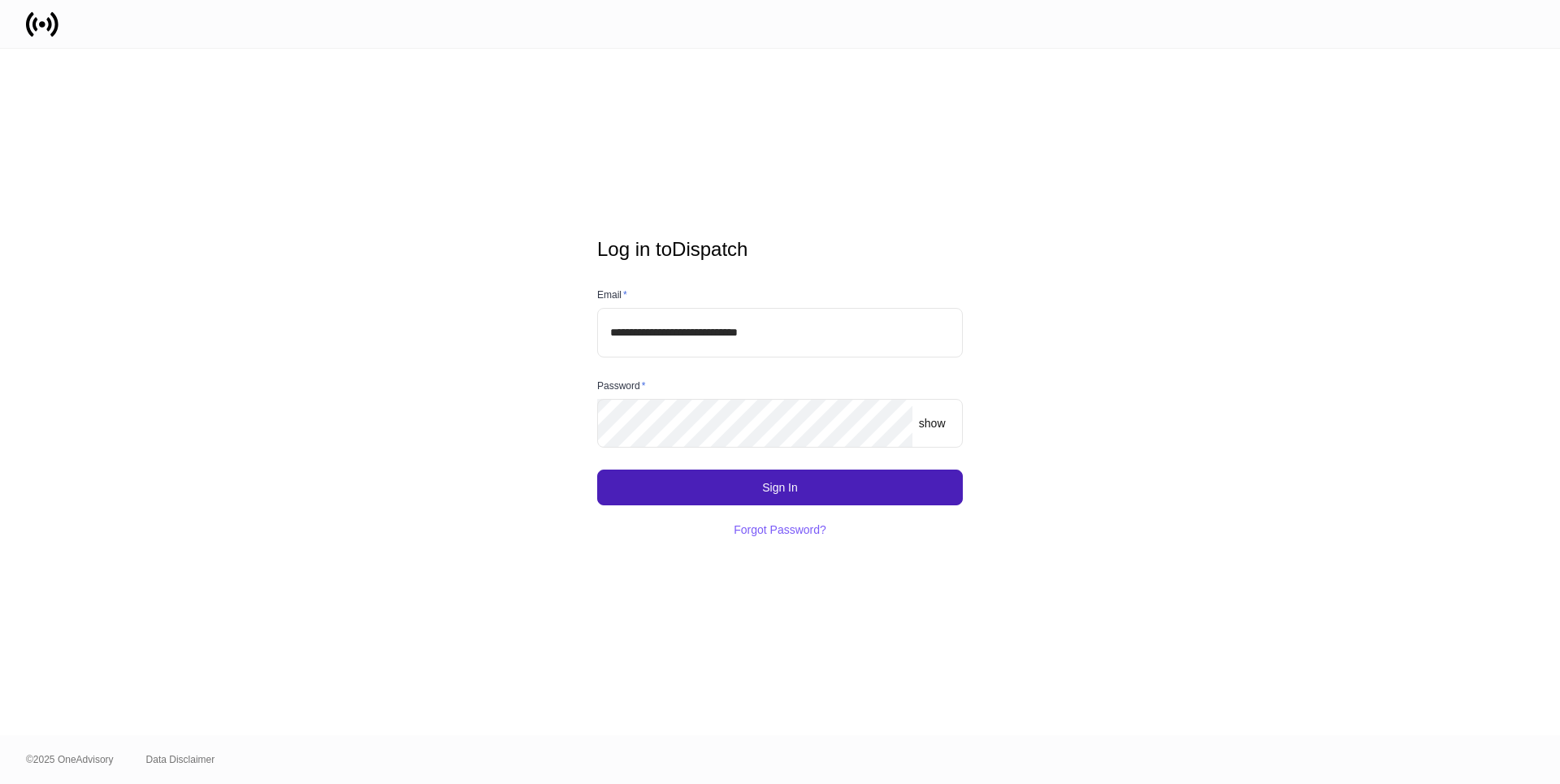 drag, startPoint x: 729, startPoint y: 484, endPoint x: 672, endPoint y: 483, distance: 57.00877 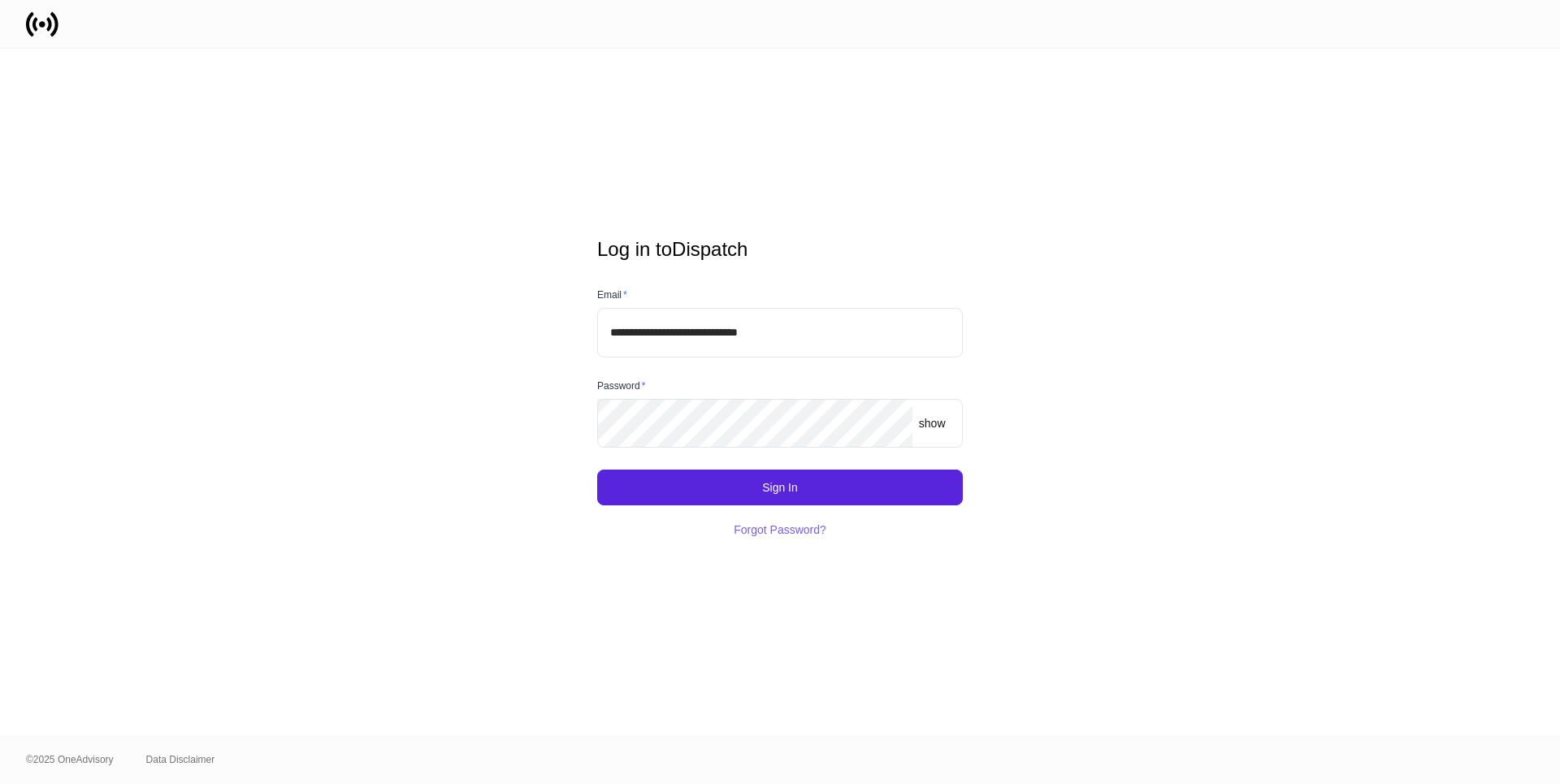 drag, startPoint x: 633, startPoint y: 489, endPoint x: 676, endPoint y: 627, distance: 144.5441 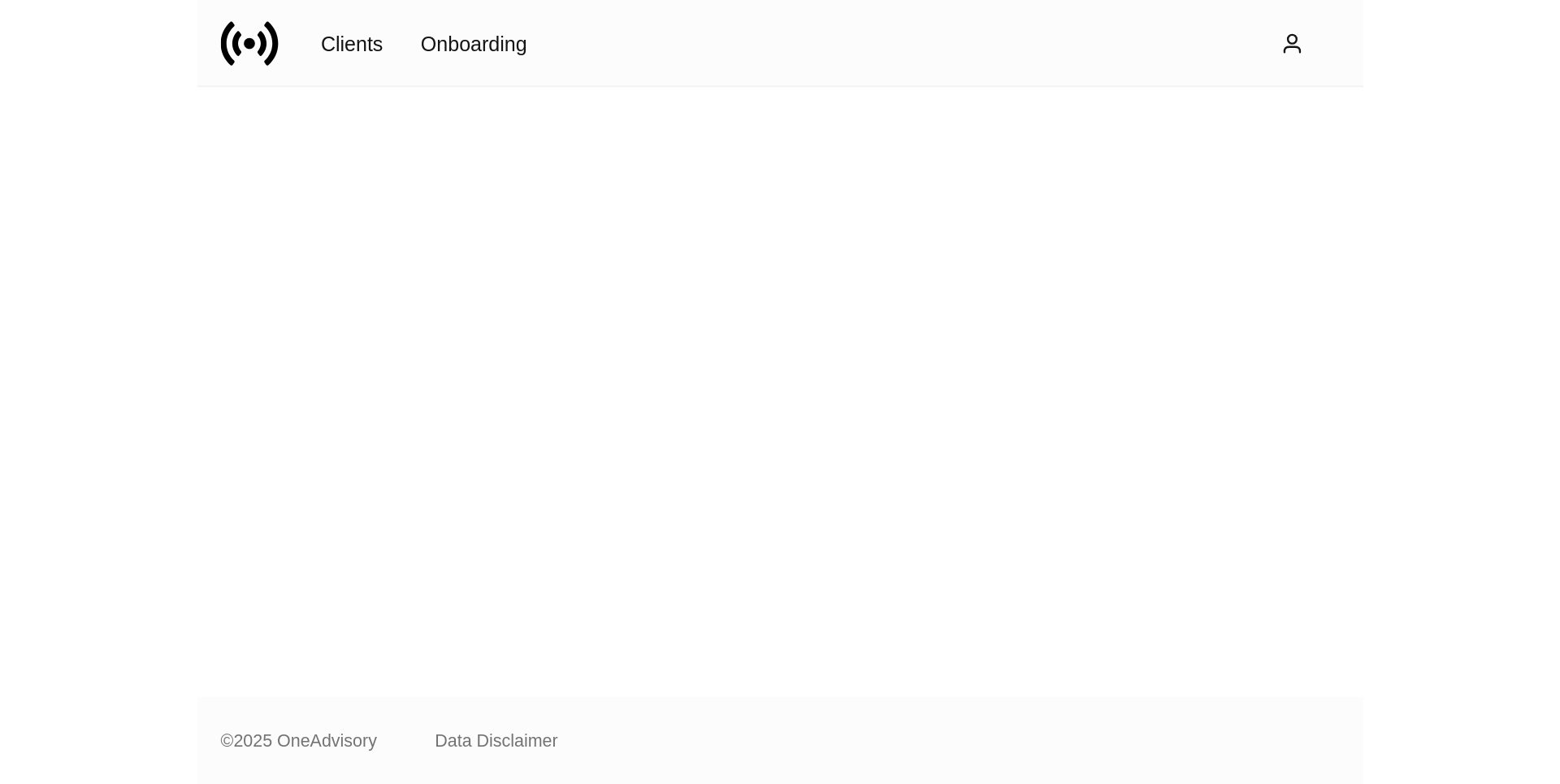 scroll, scrollTop: 0, scrollLeft: 0, axis: both 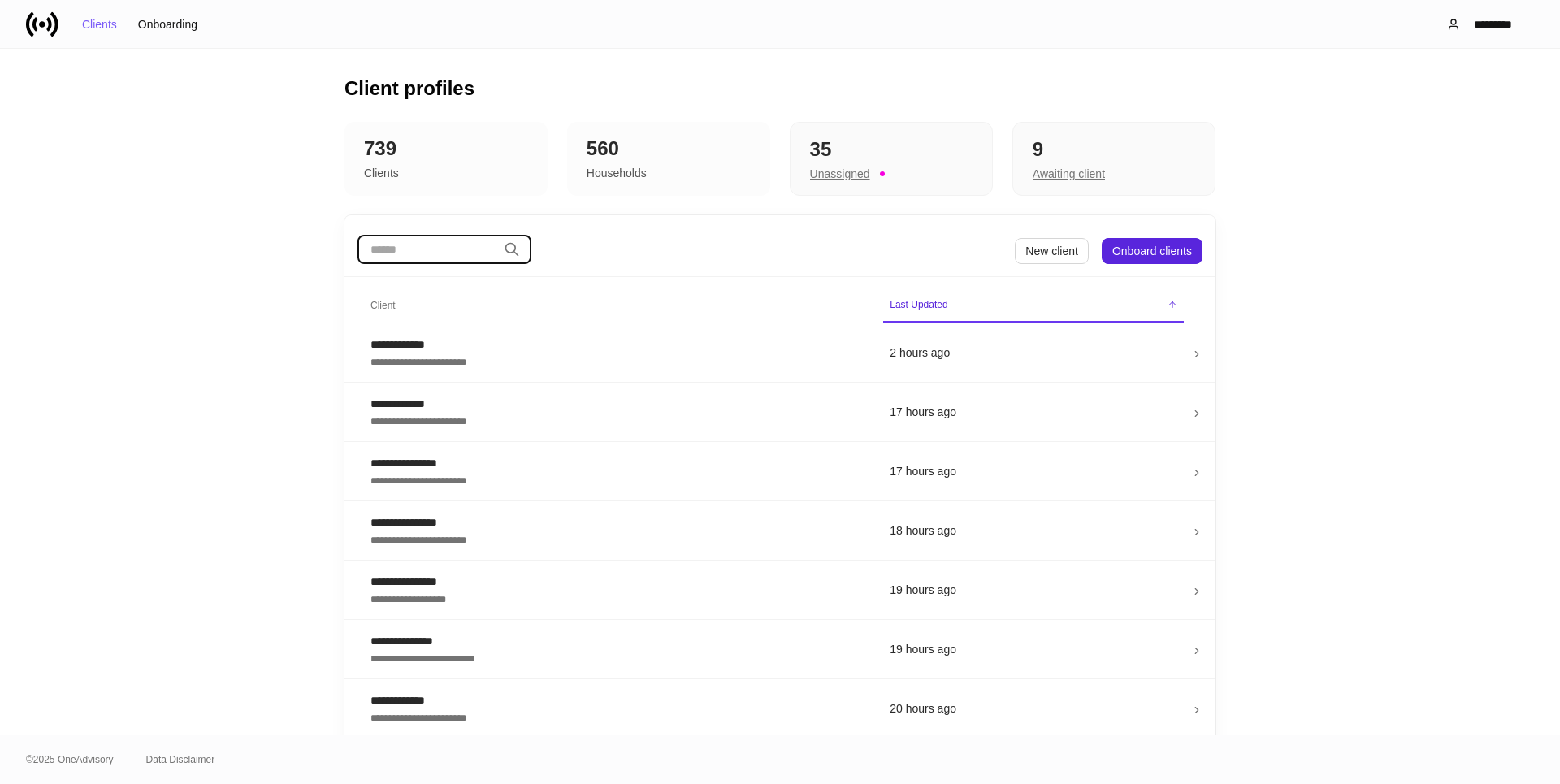 click at bounding box center (427, 249) 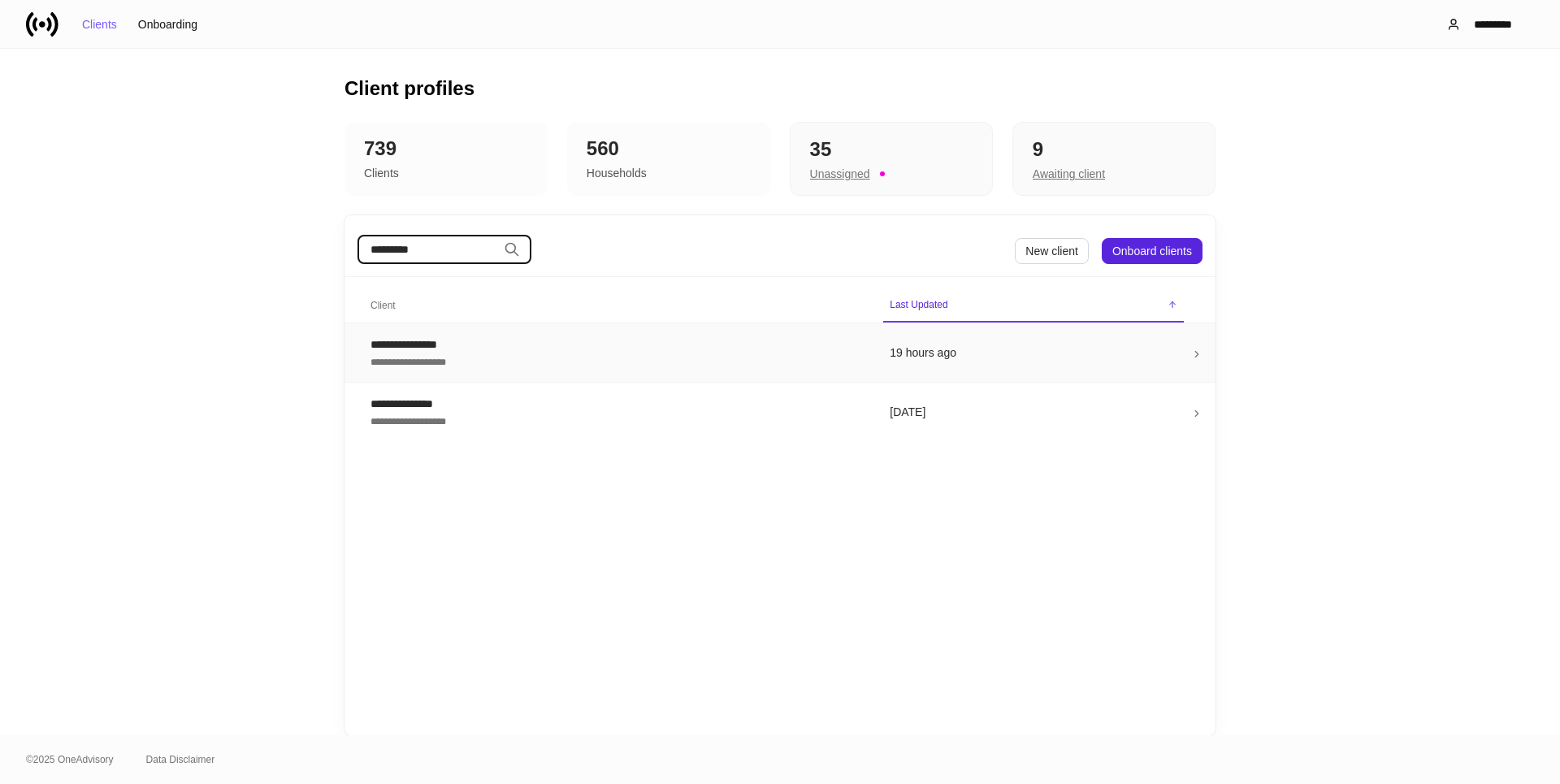 type on "*********" 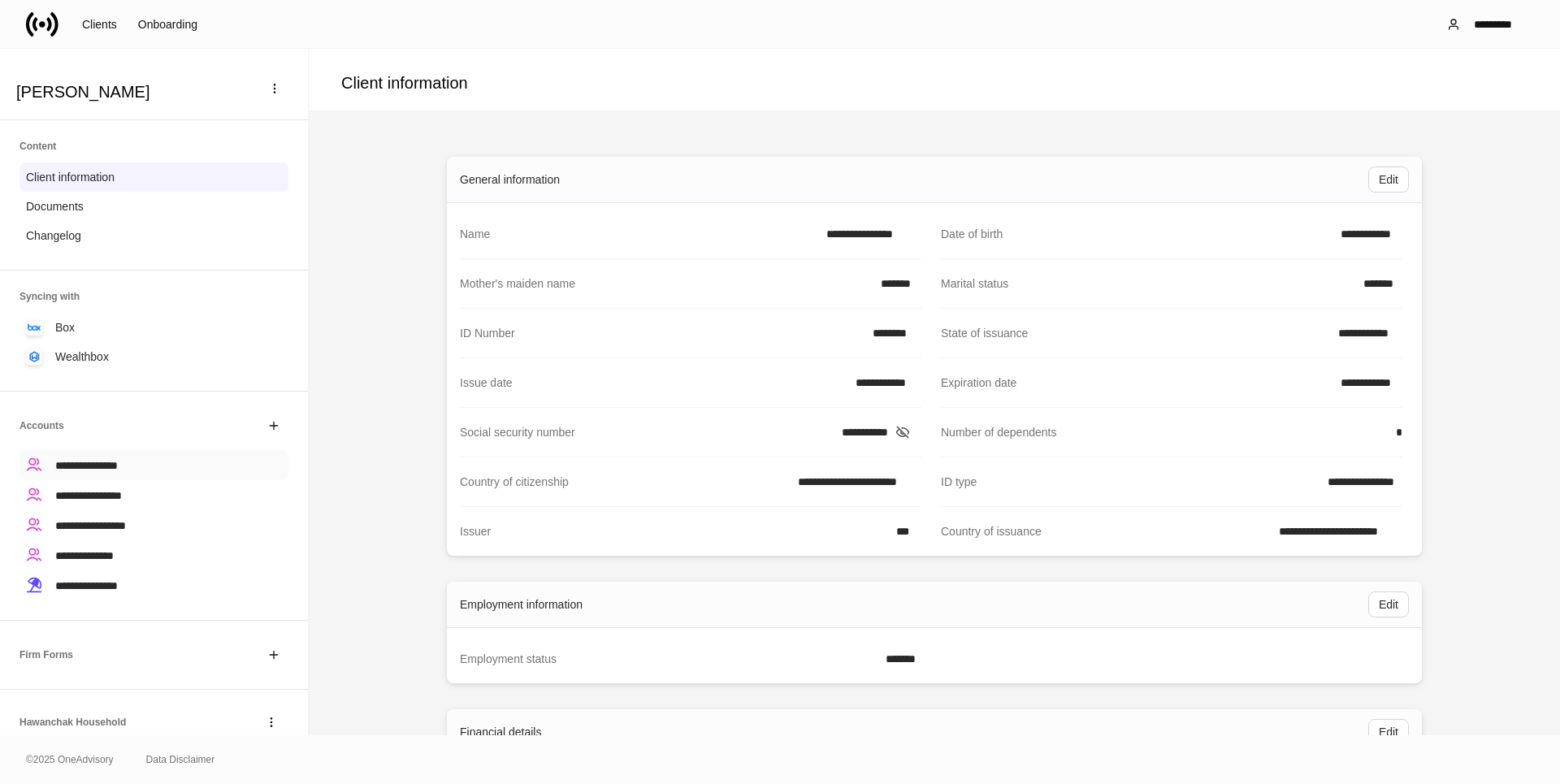 click on "**********" at bounding box center [86, 466] 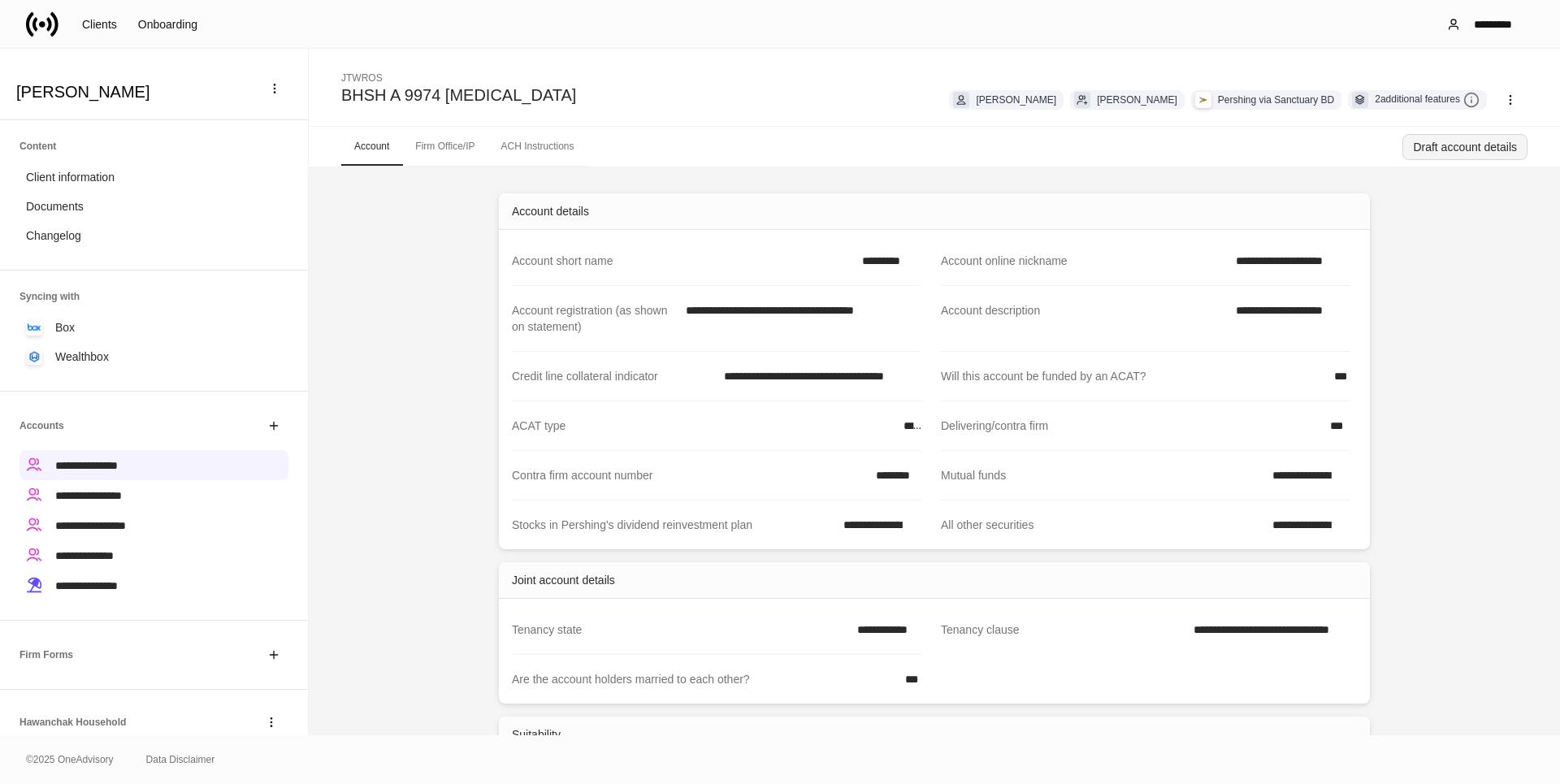 click on "Draft account details" at bounding box center (1465, 147) 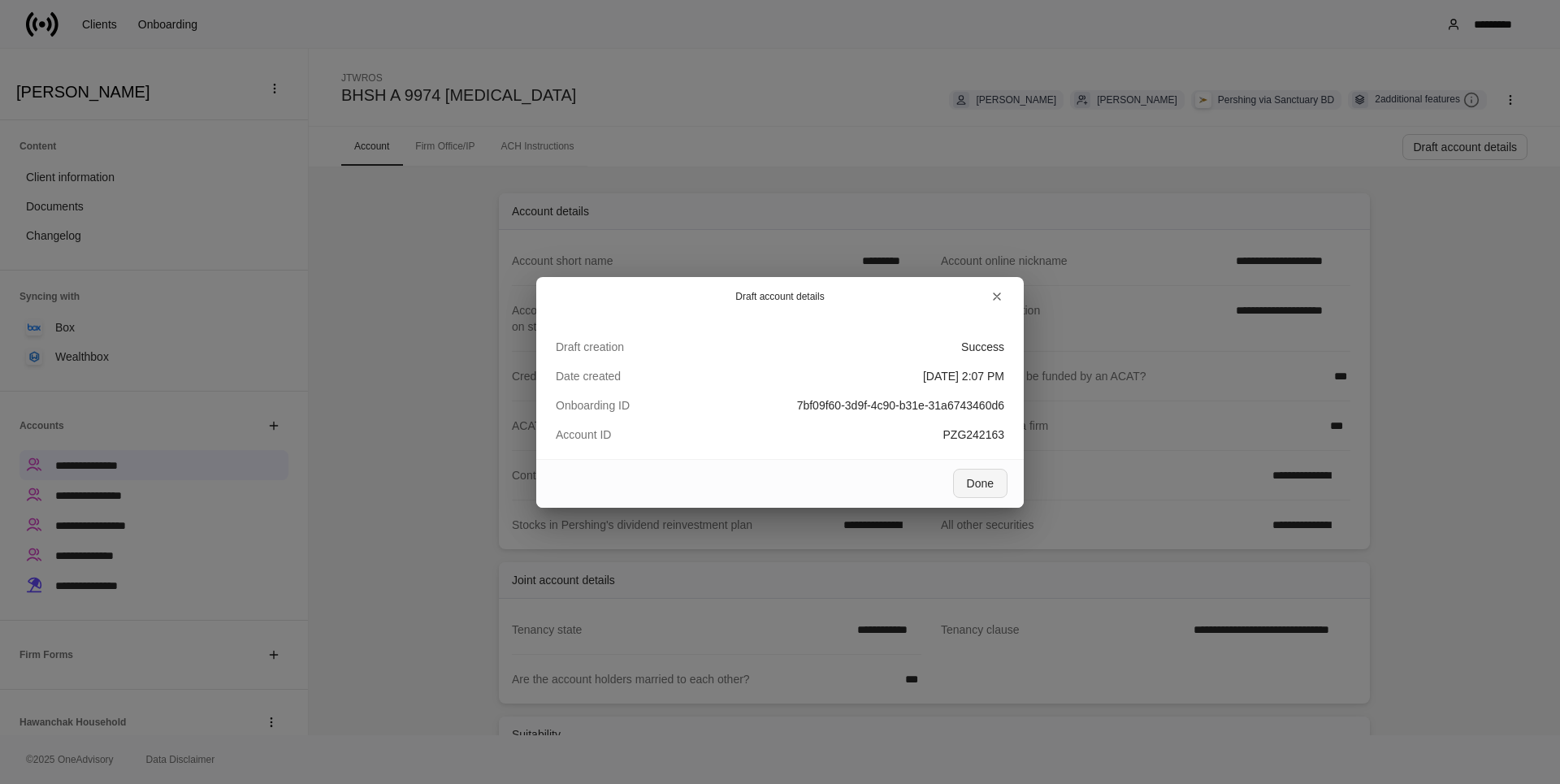 click on "Done" at bounding box center (980, 483) 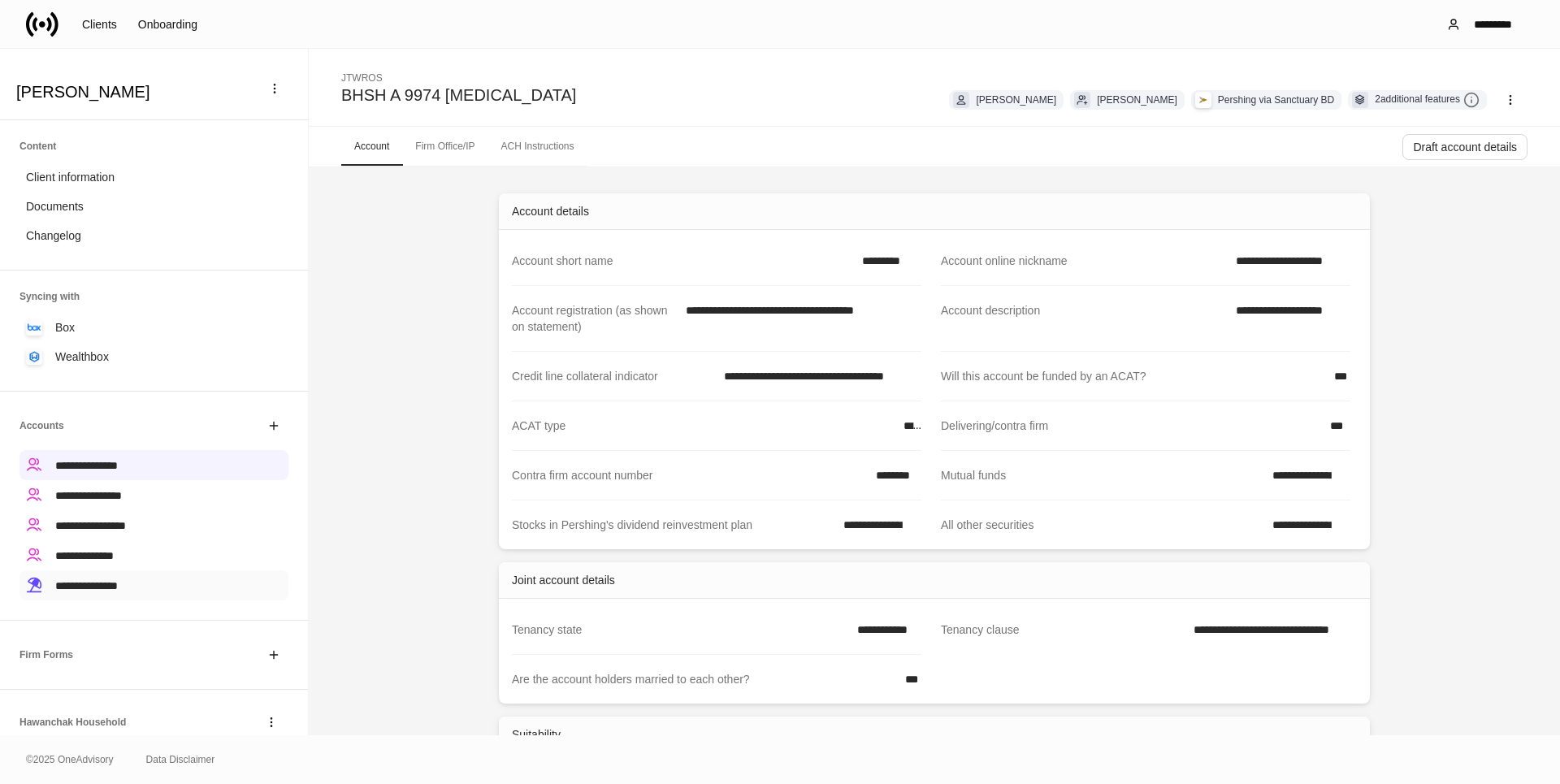 click on "**********" at bounding box center (154, 585) 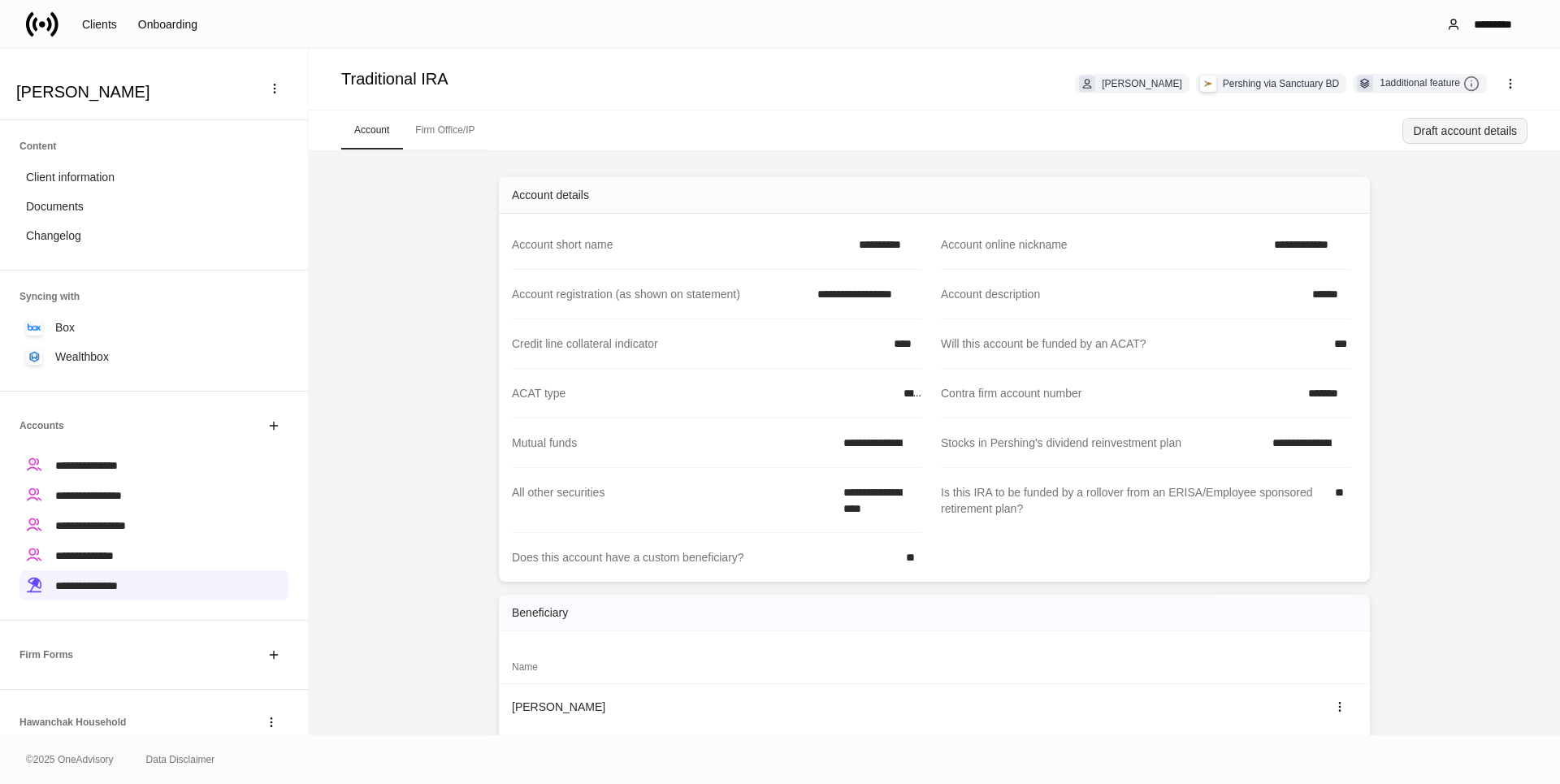 click on "Draft account details" at bounding box center (1465, 131) 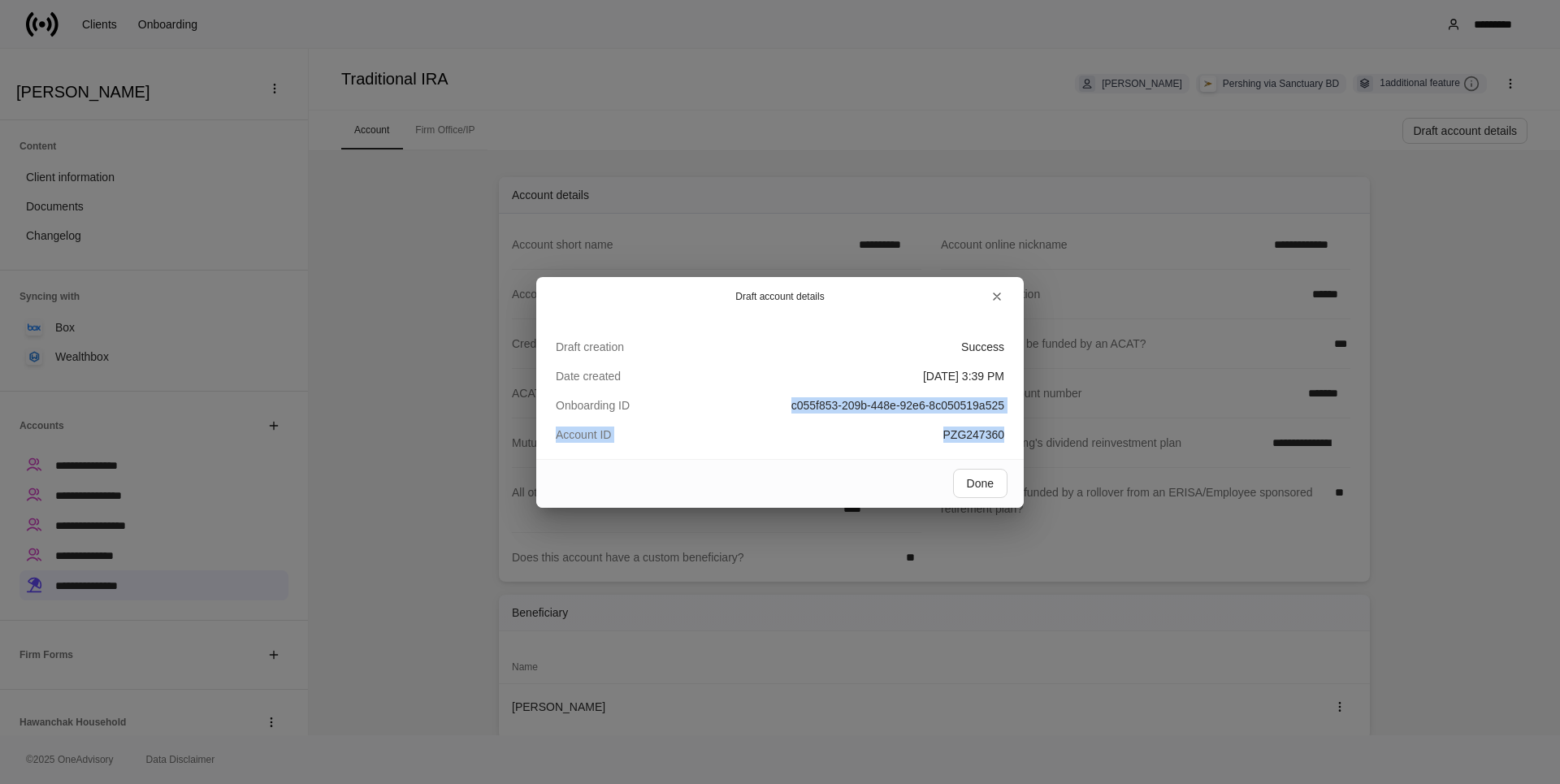 drag, startPoint x: 784, startPoint y: 405, endPoint x: 1004, endPoint y: 434, distance: 221.90313 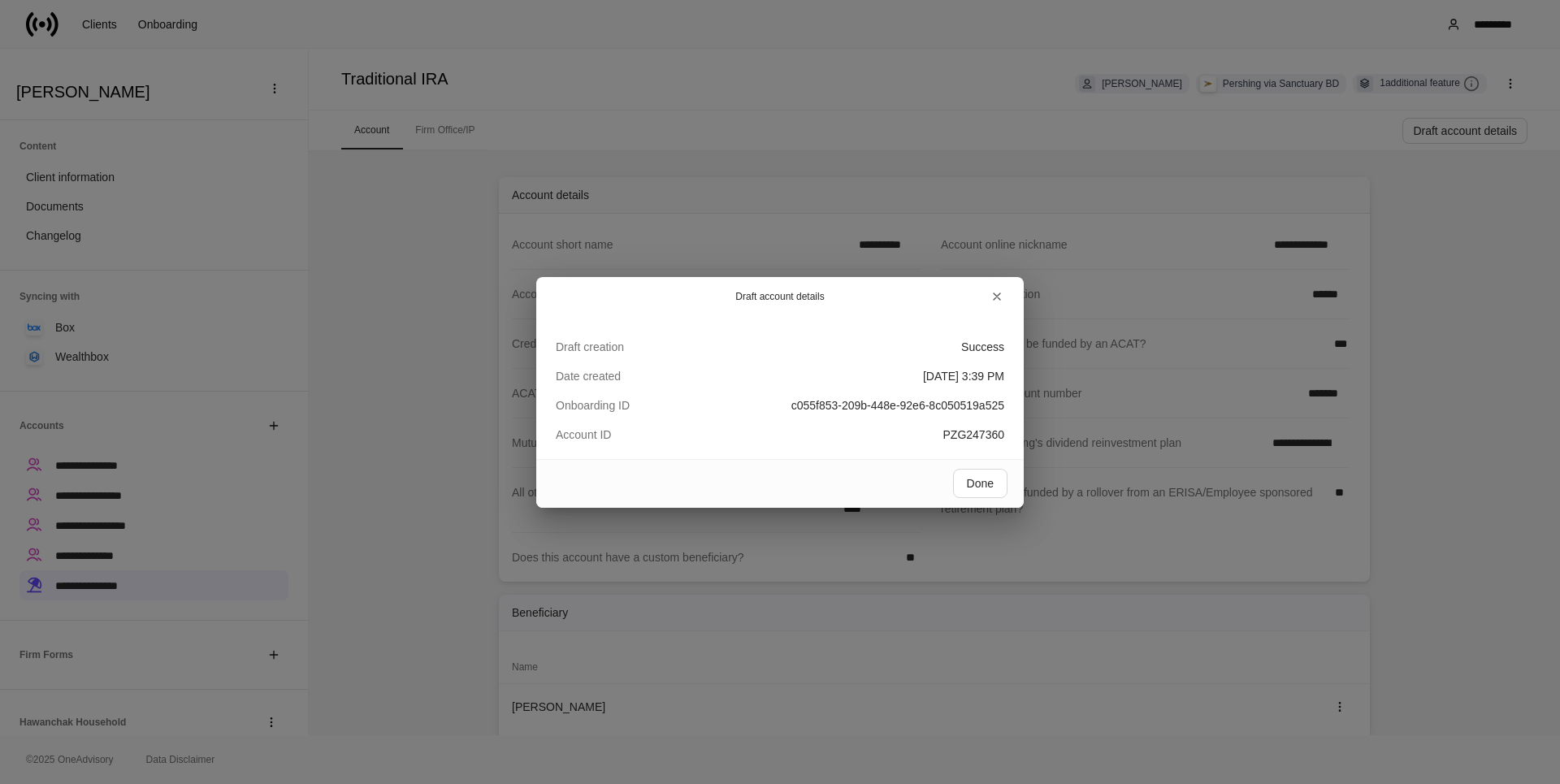 click on "Draft account details Draft creation Success Date created [DATE] 3:39 PM Onboarding ID c055f853-209b-448e-92e6-8c050519a525 Account ID PZG247360 Done" at bounding box center (780, 392) 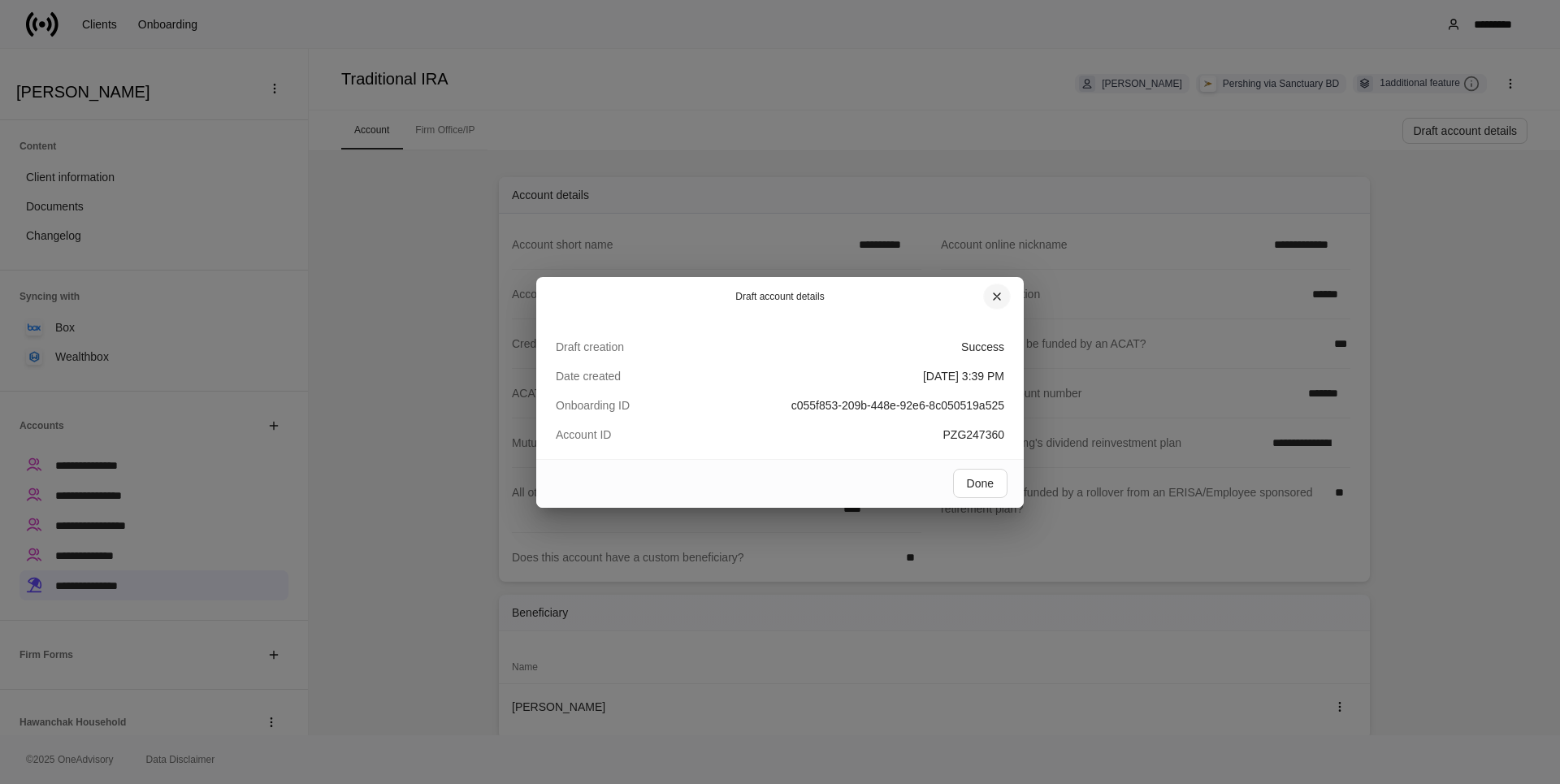 click 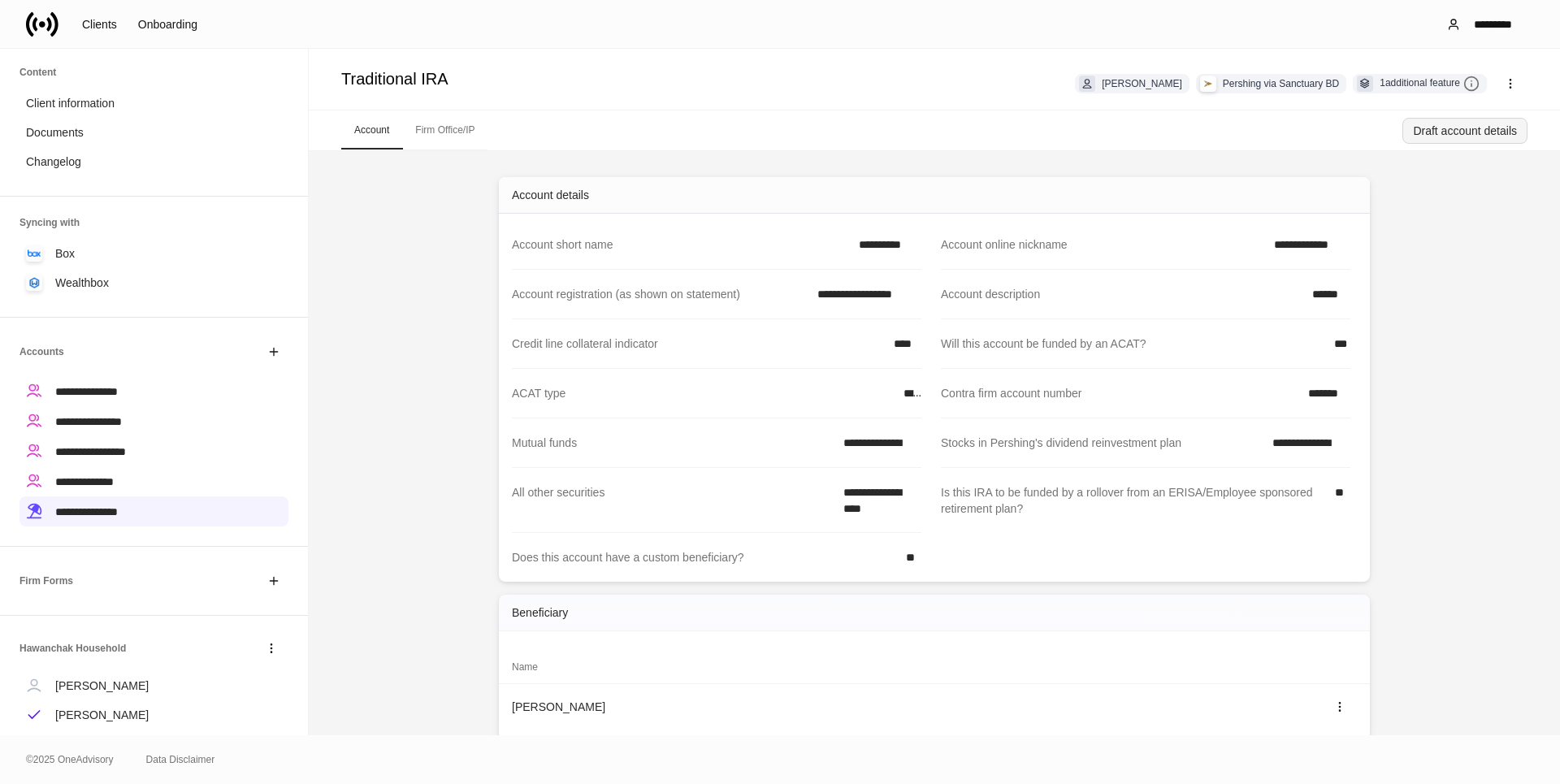 scroll, scrollTop: 110, scrollLeft: 0, axis: vertical 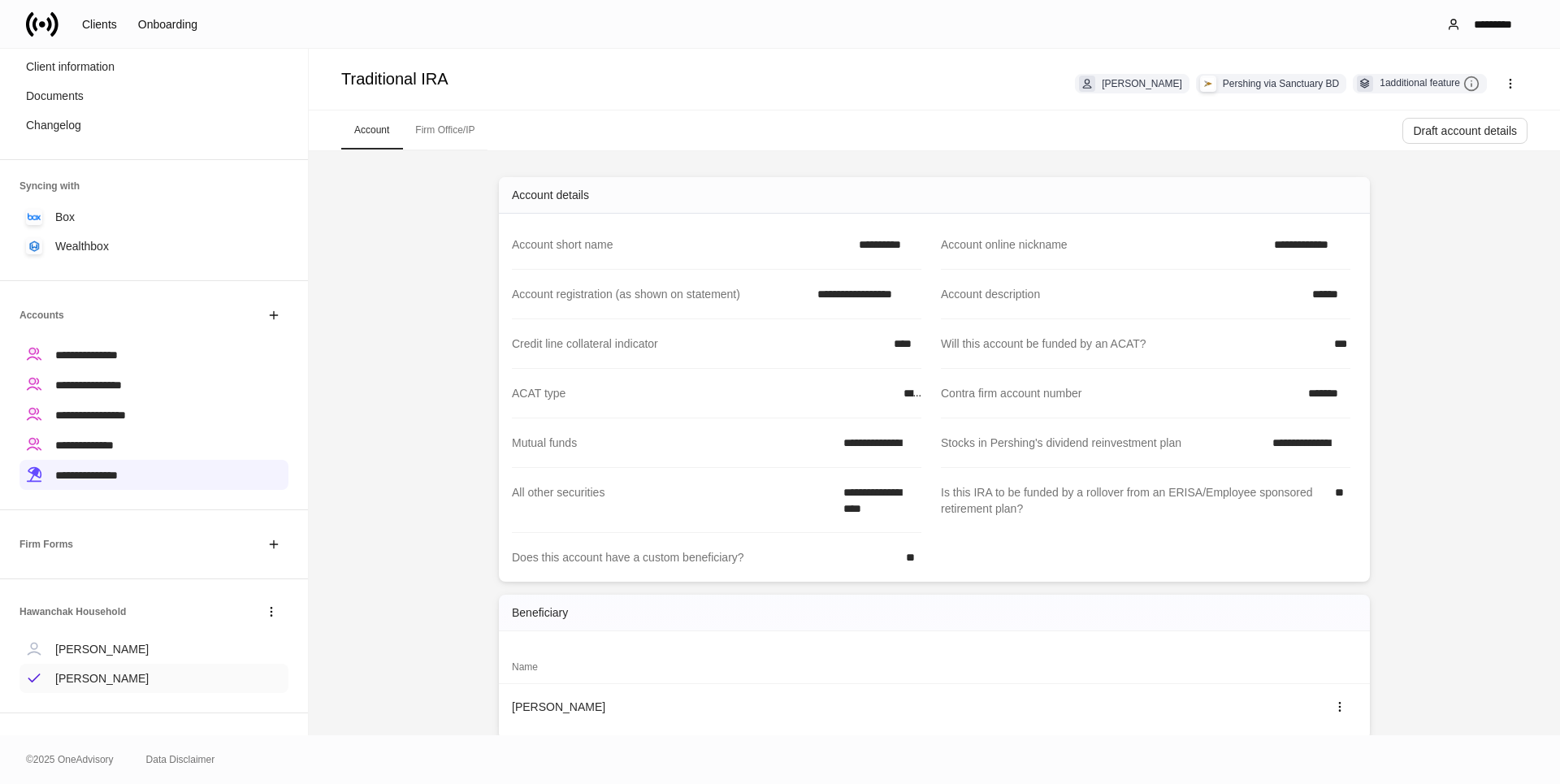 click on "[PERSON_NAME]" at bounding box center (102, 678) 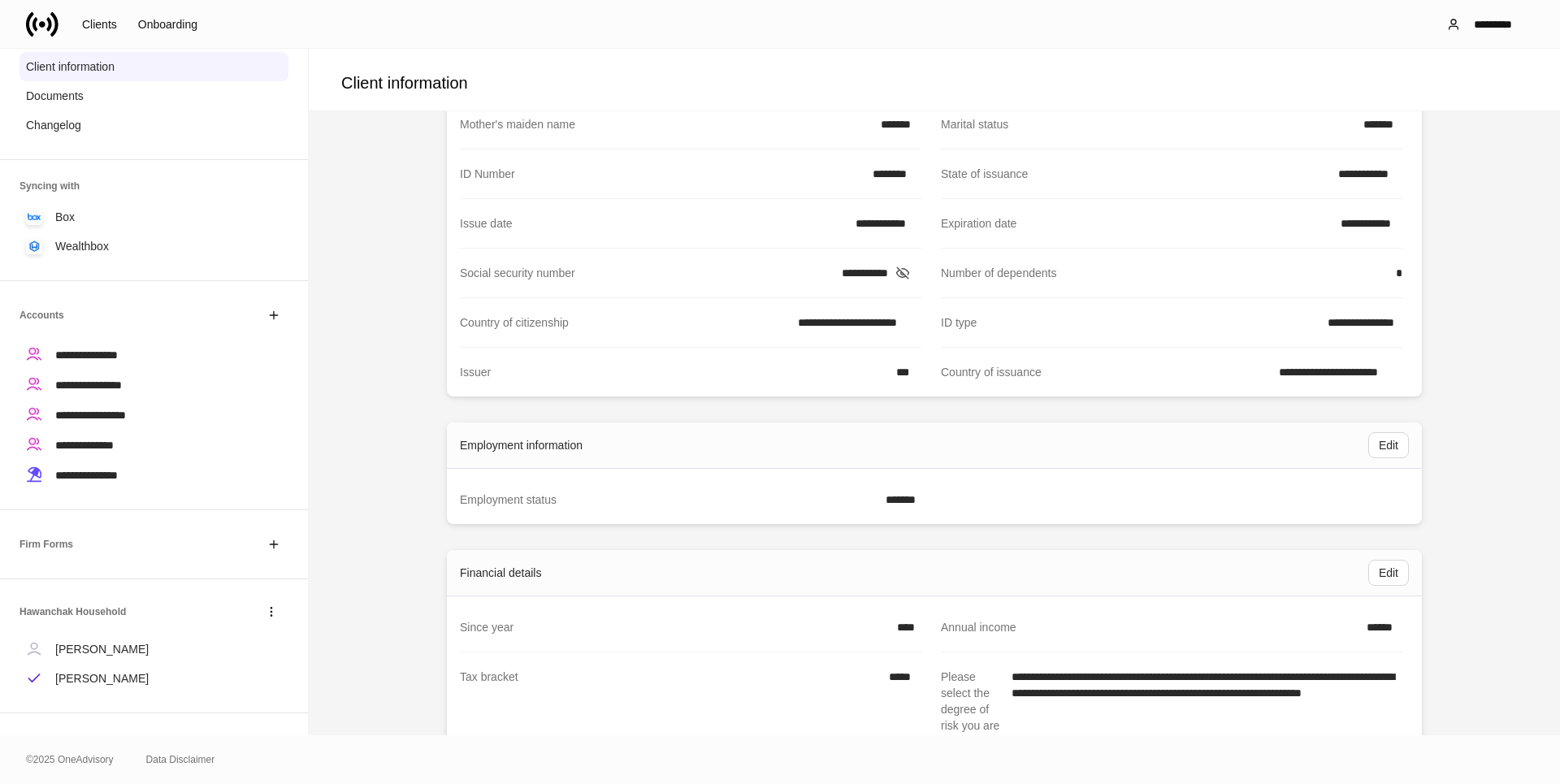 scroll, scrollTop: 0, scrollLeft: 0, axis: both 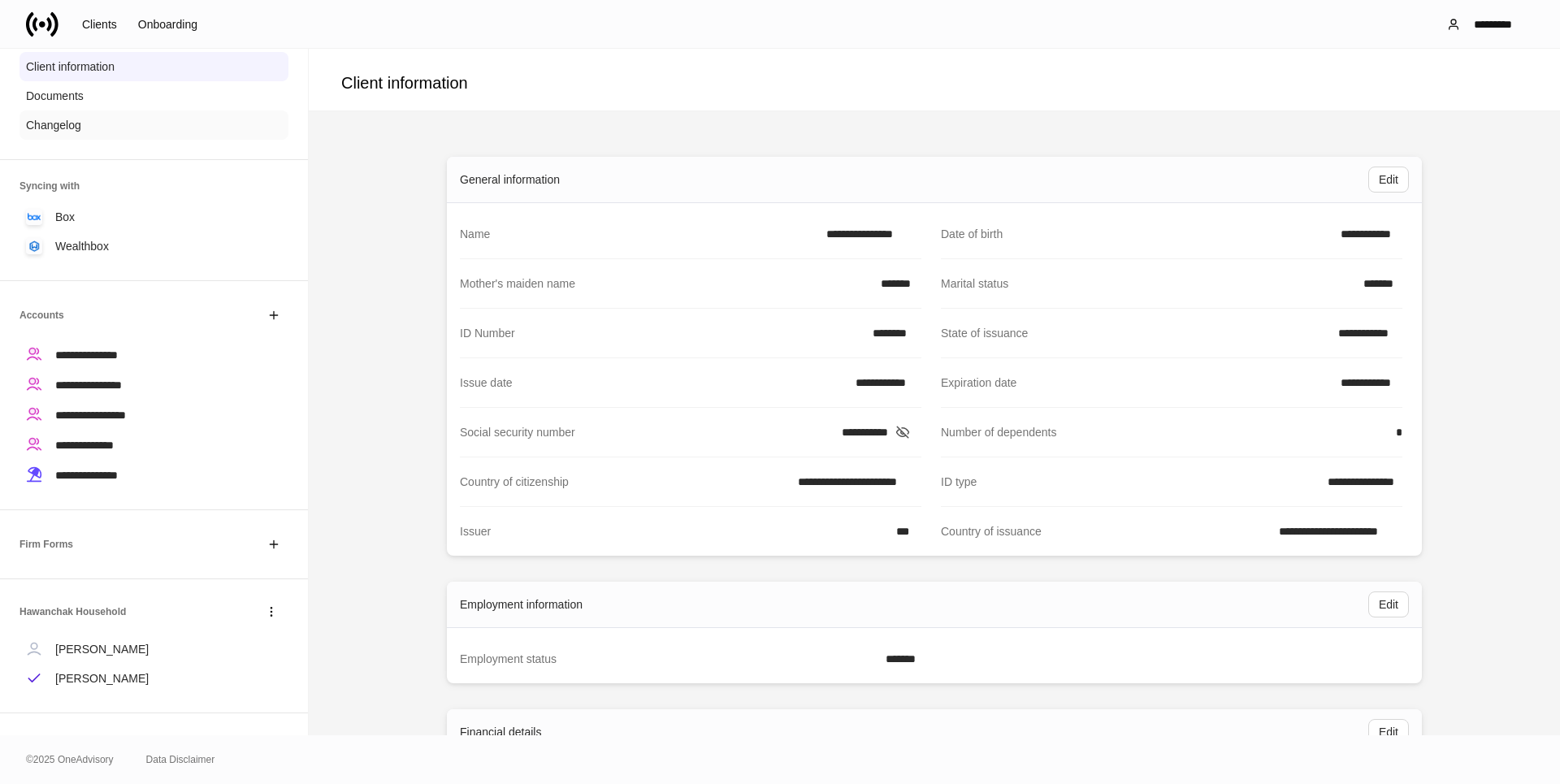 click on "Changelog" at bounding box center [54, 125] 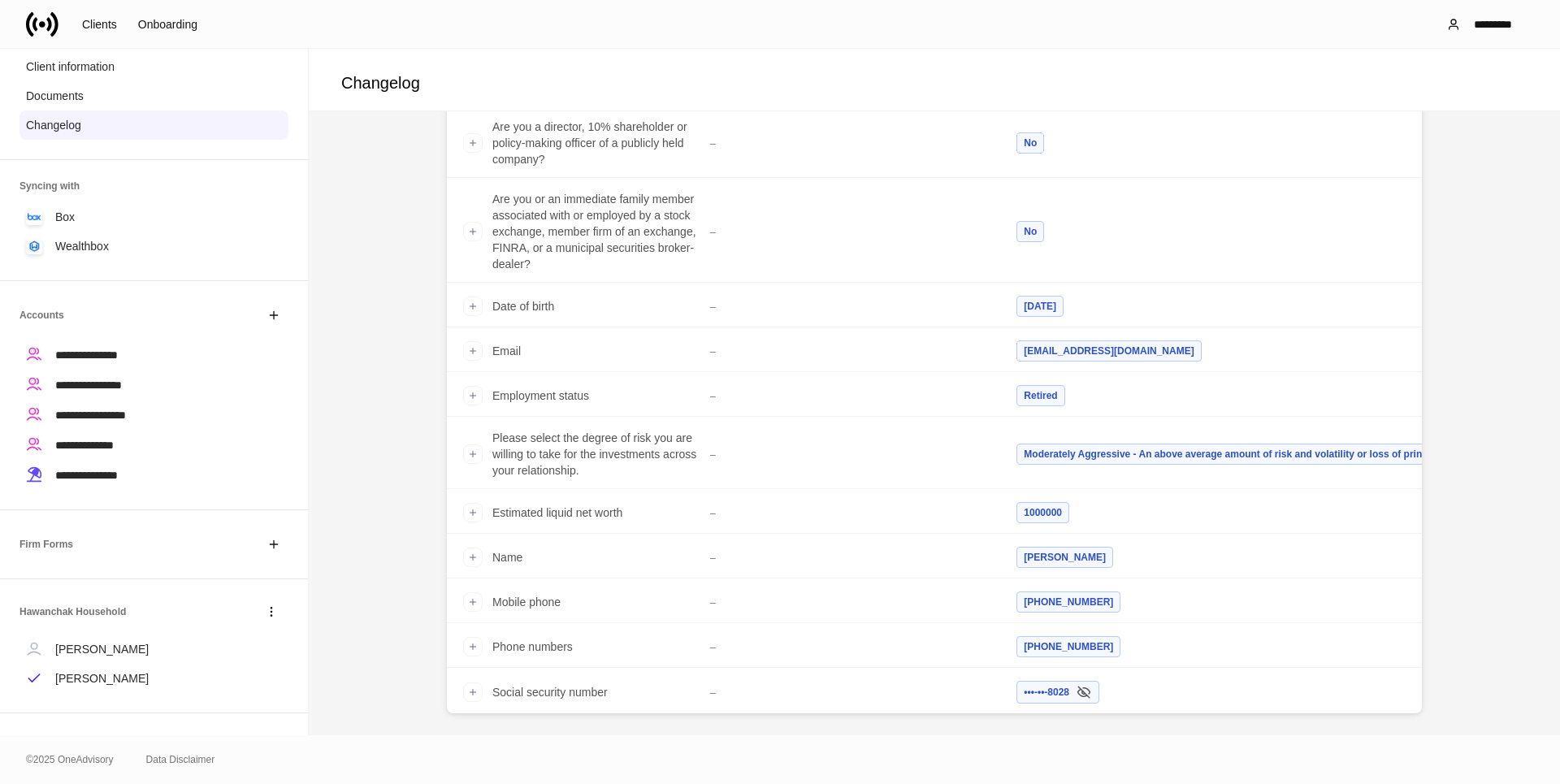 scroll, scrollTop: 279, scrollLeft: 0, axis: vertical 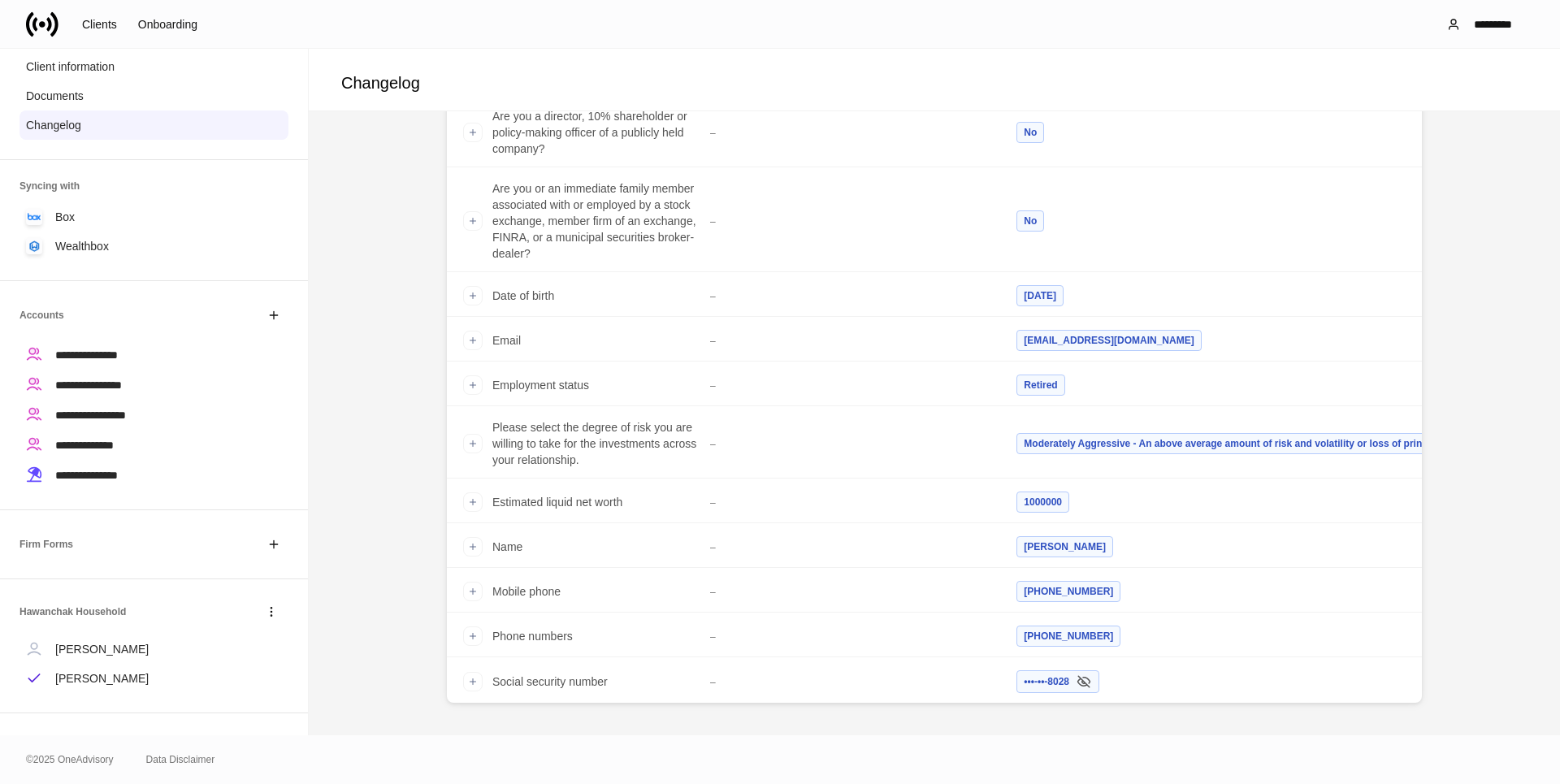 click 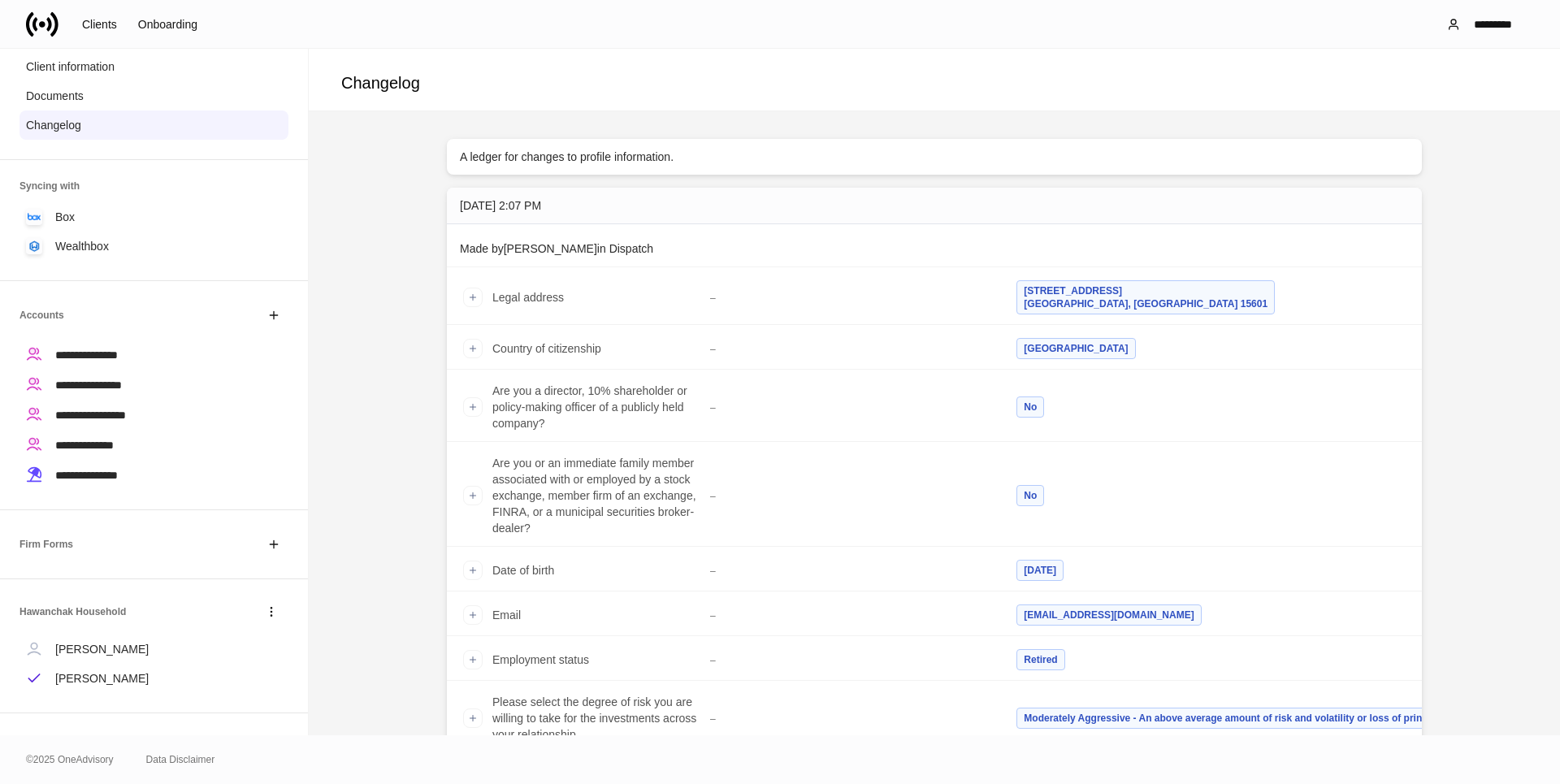 scroll, scrollTop: 0, scrollLeft: 0, axis: both 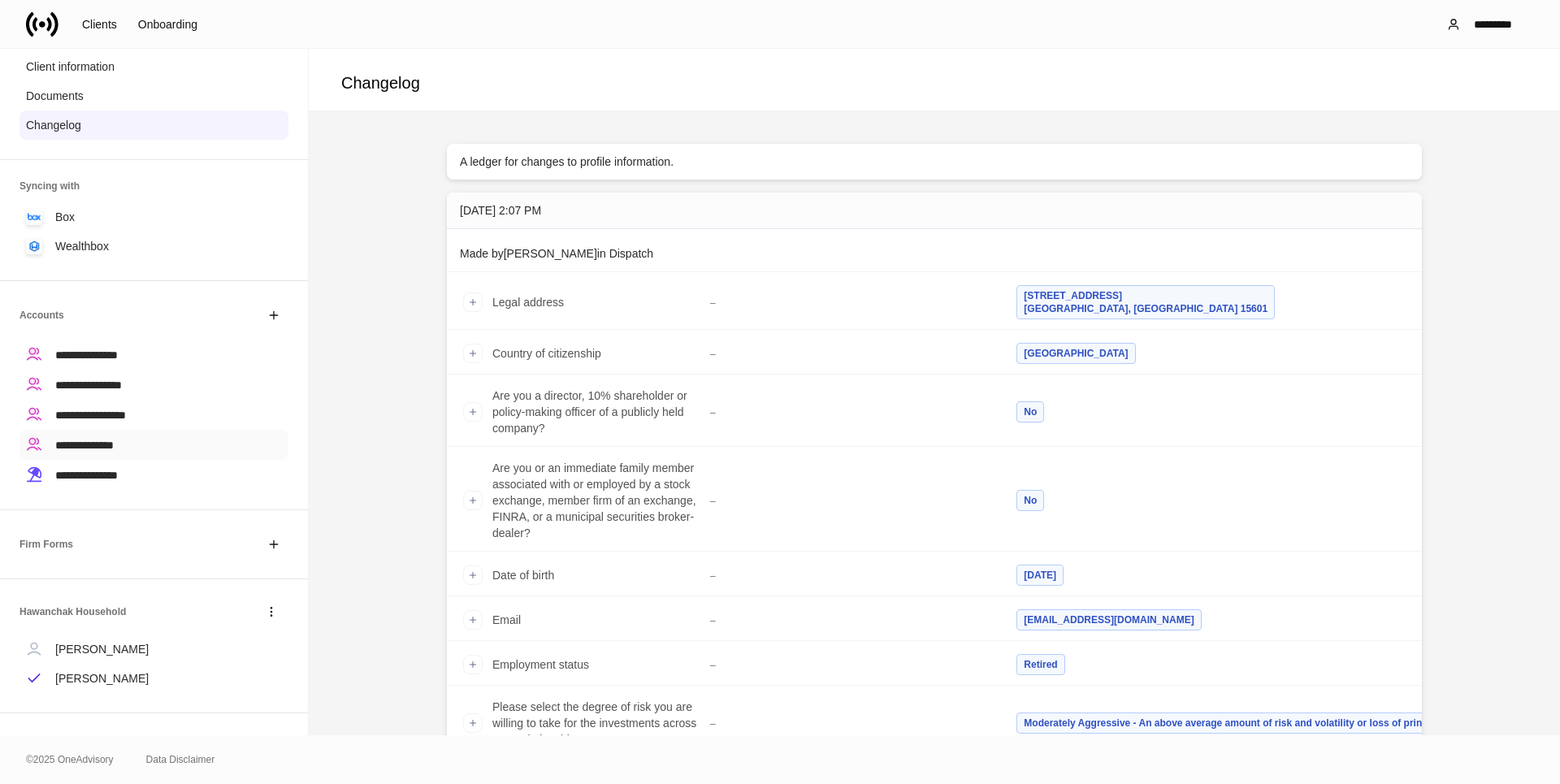 click on "**********" at bounding box center [154, 444] 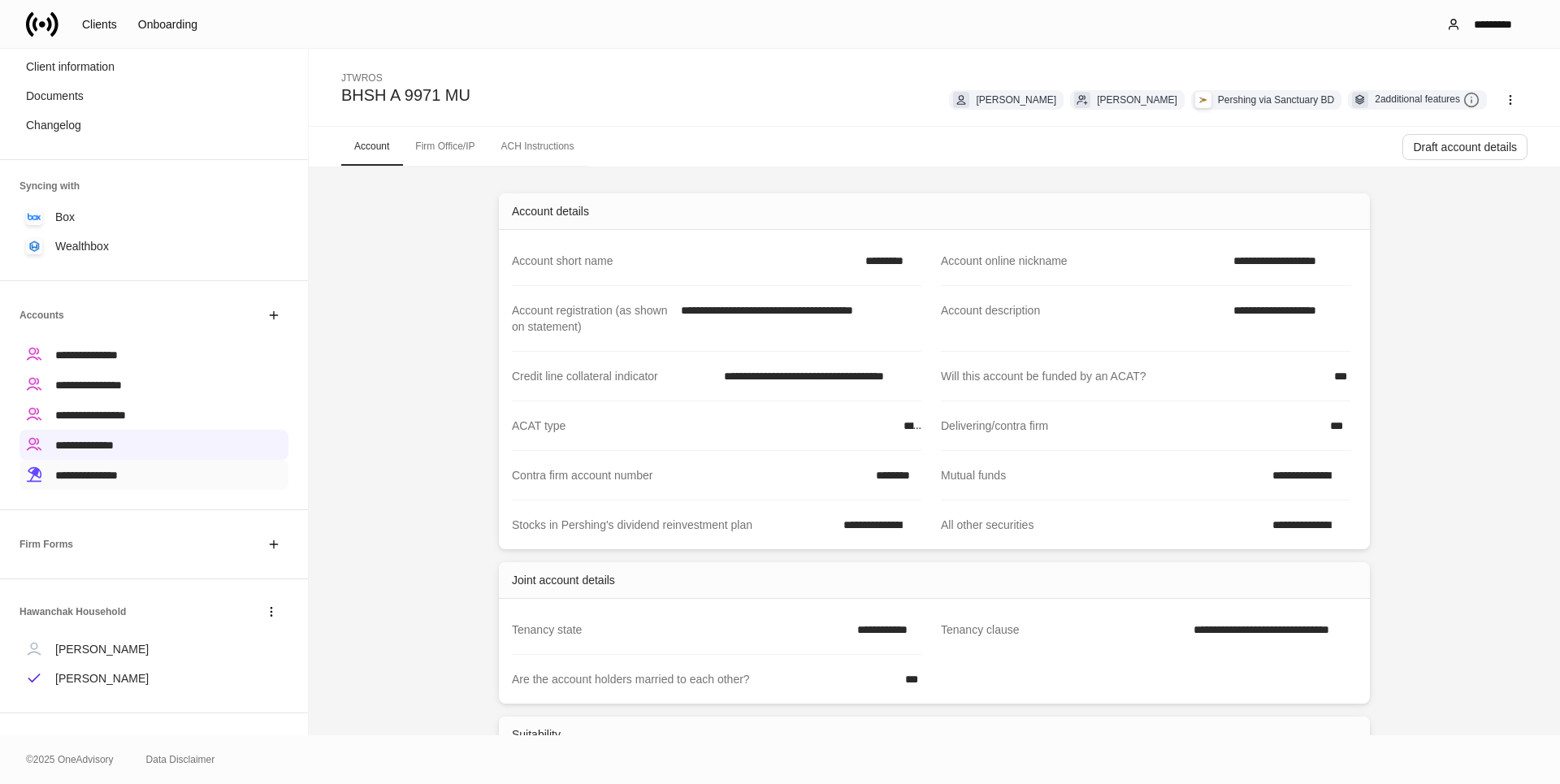 click on "**********" at bounding box center (86, 475) 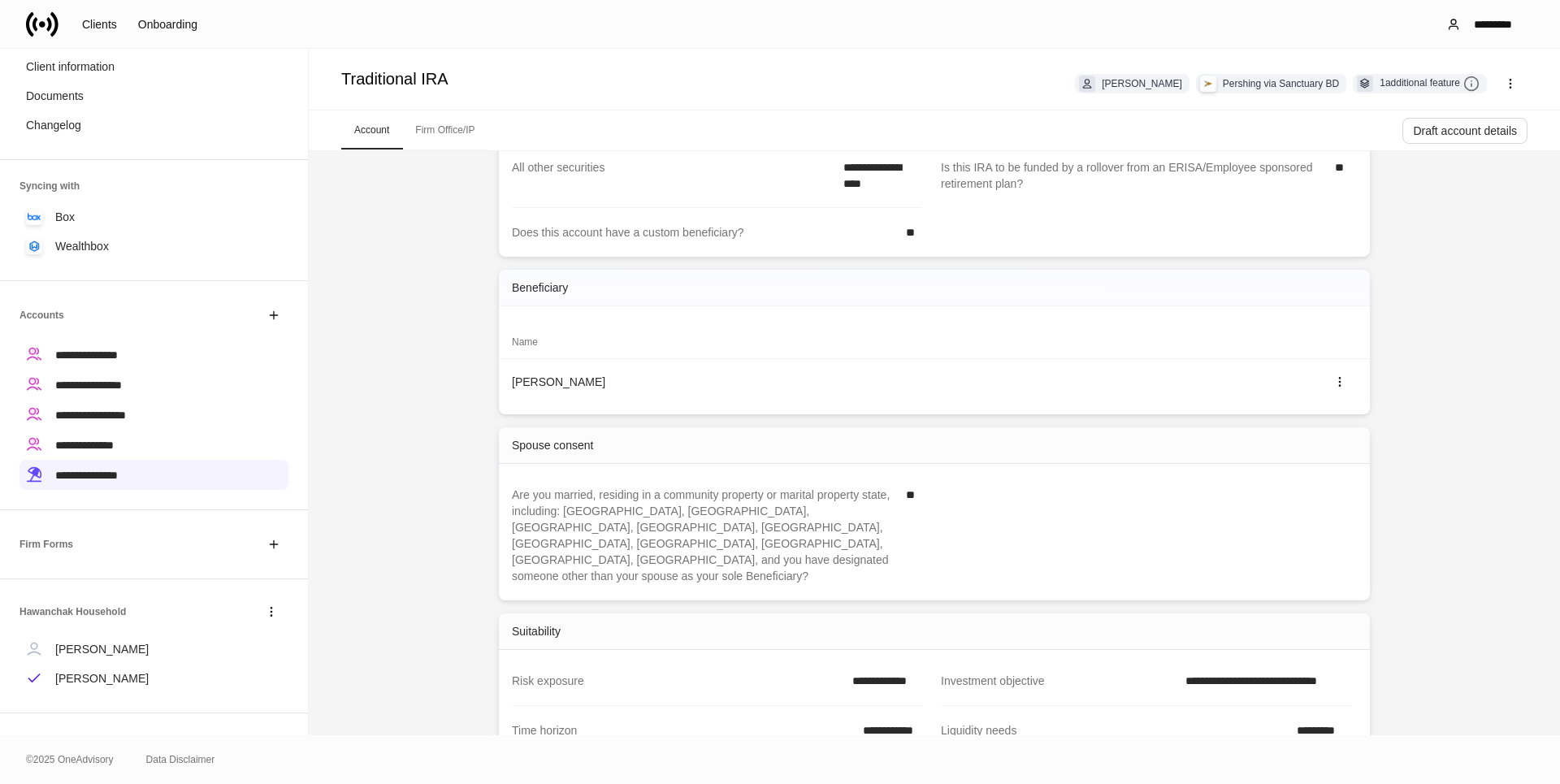 scroll, scrollTop: 0, scrollLeft: 0, axis: both 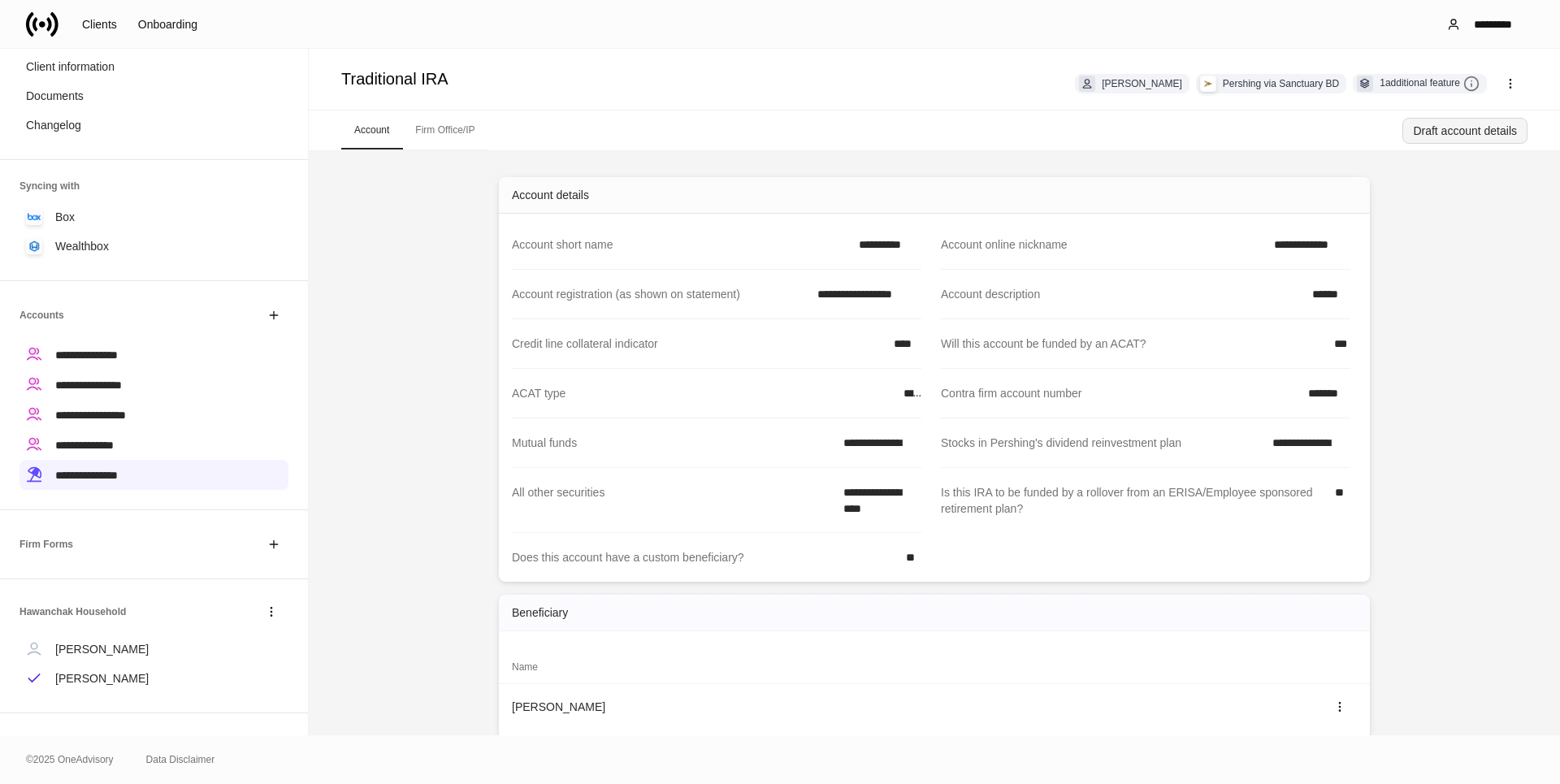 click on "Draft account details" at bounding box center (1465, 131) 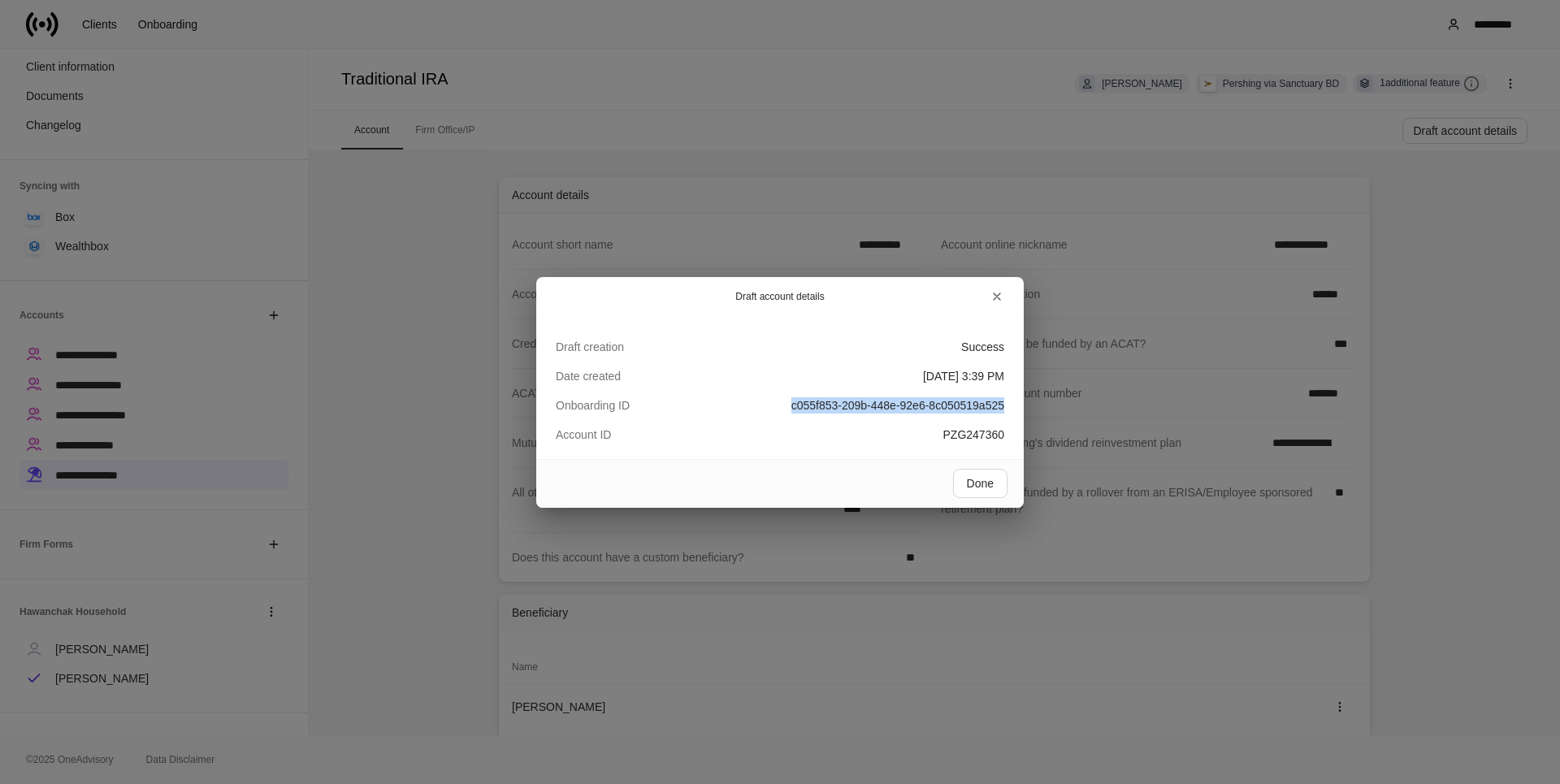 drag, startPoint x: 788, startPoint y: 405, endPoint x: 1004, endPoint y: 416, distance: 216.27991 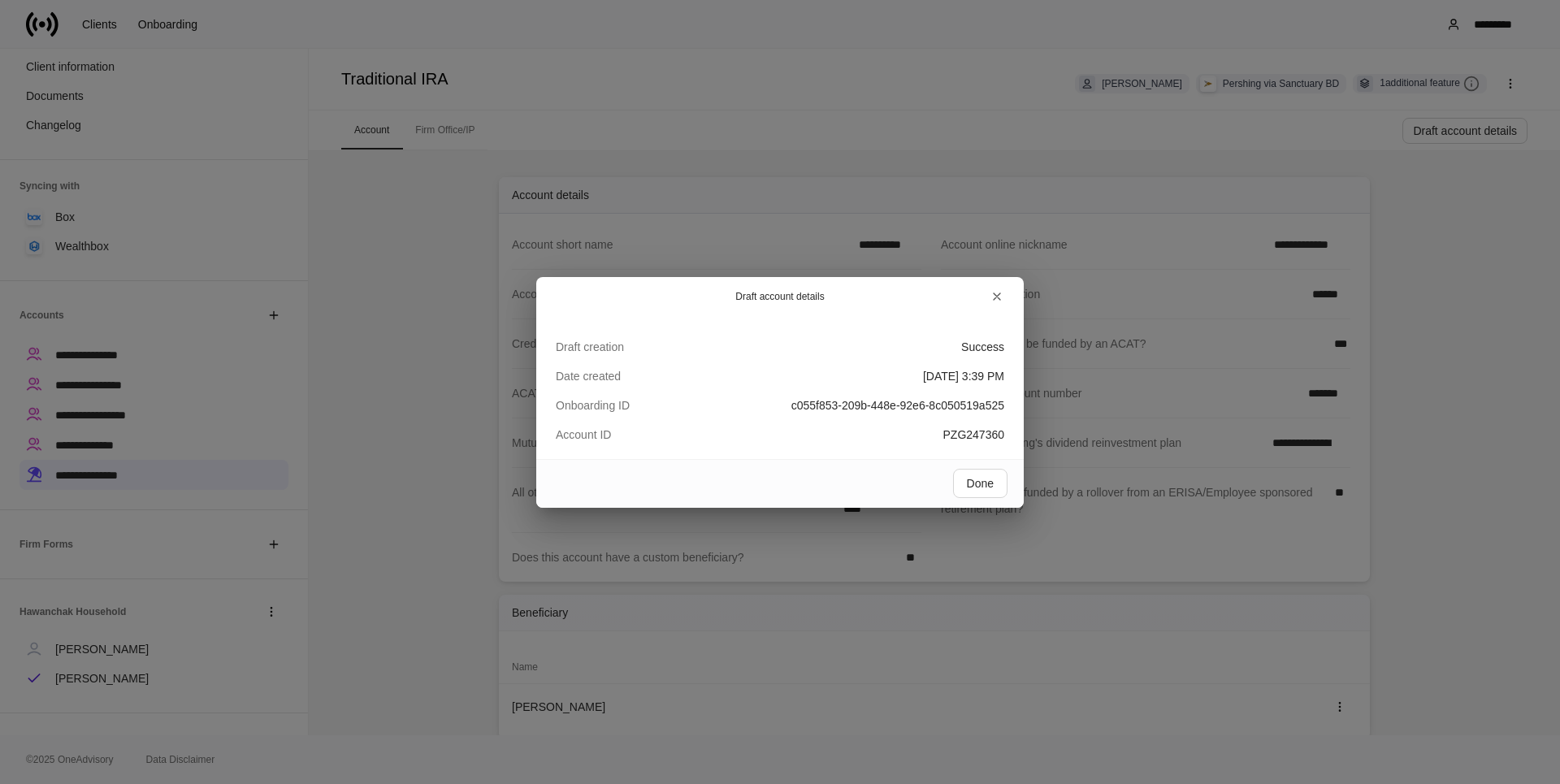 click on "Draft account details Draft creation Success Date created [DATE] 3:39 PM Onboarding ID c055f853-209b-448e-92e6-8c050519a525 Account ID PZG247360 Done" at bounding box center [780, 392] 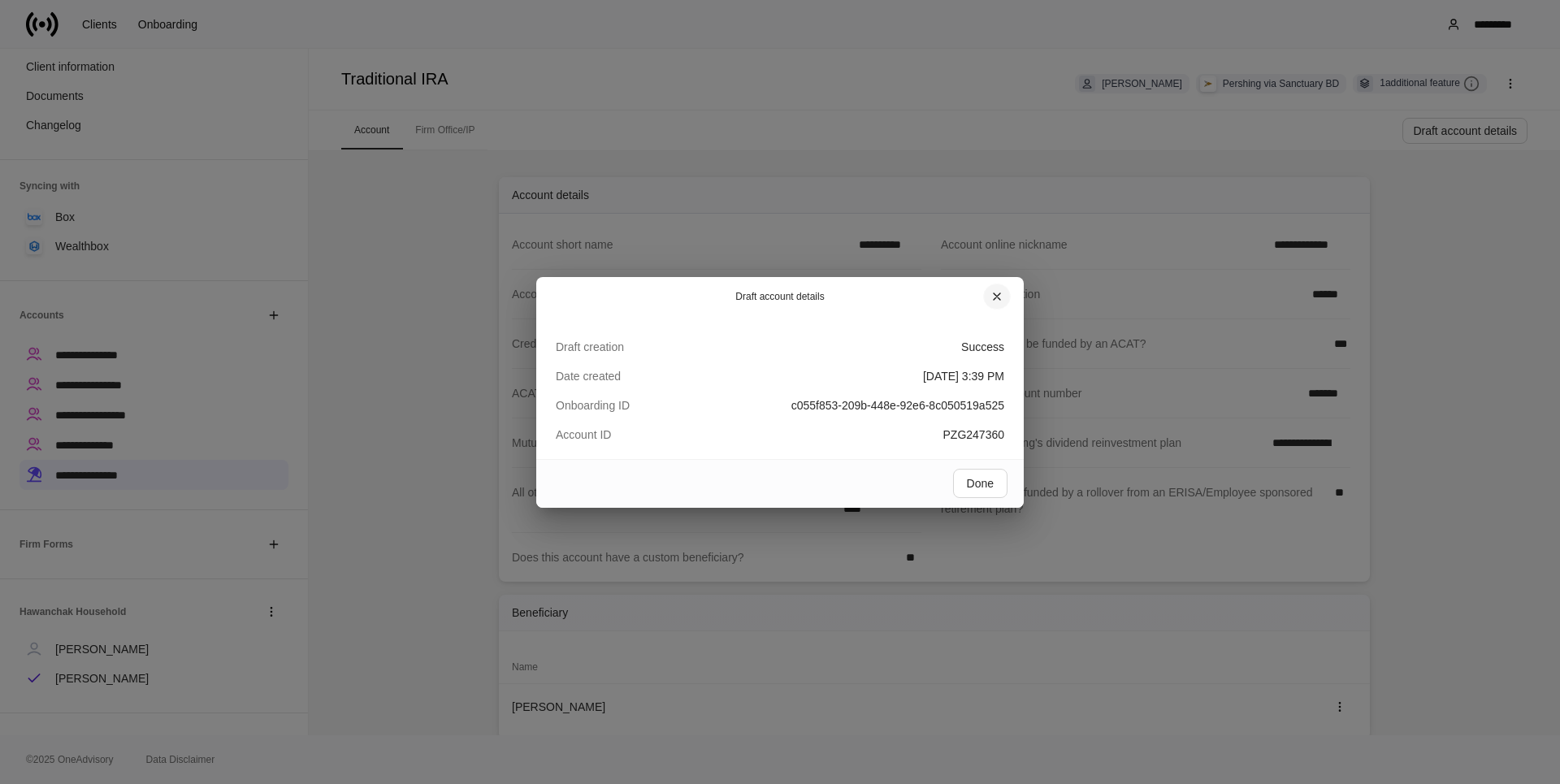 click 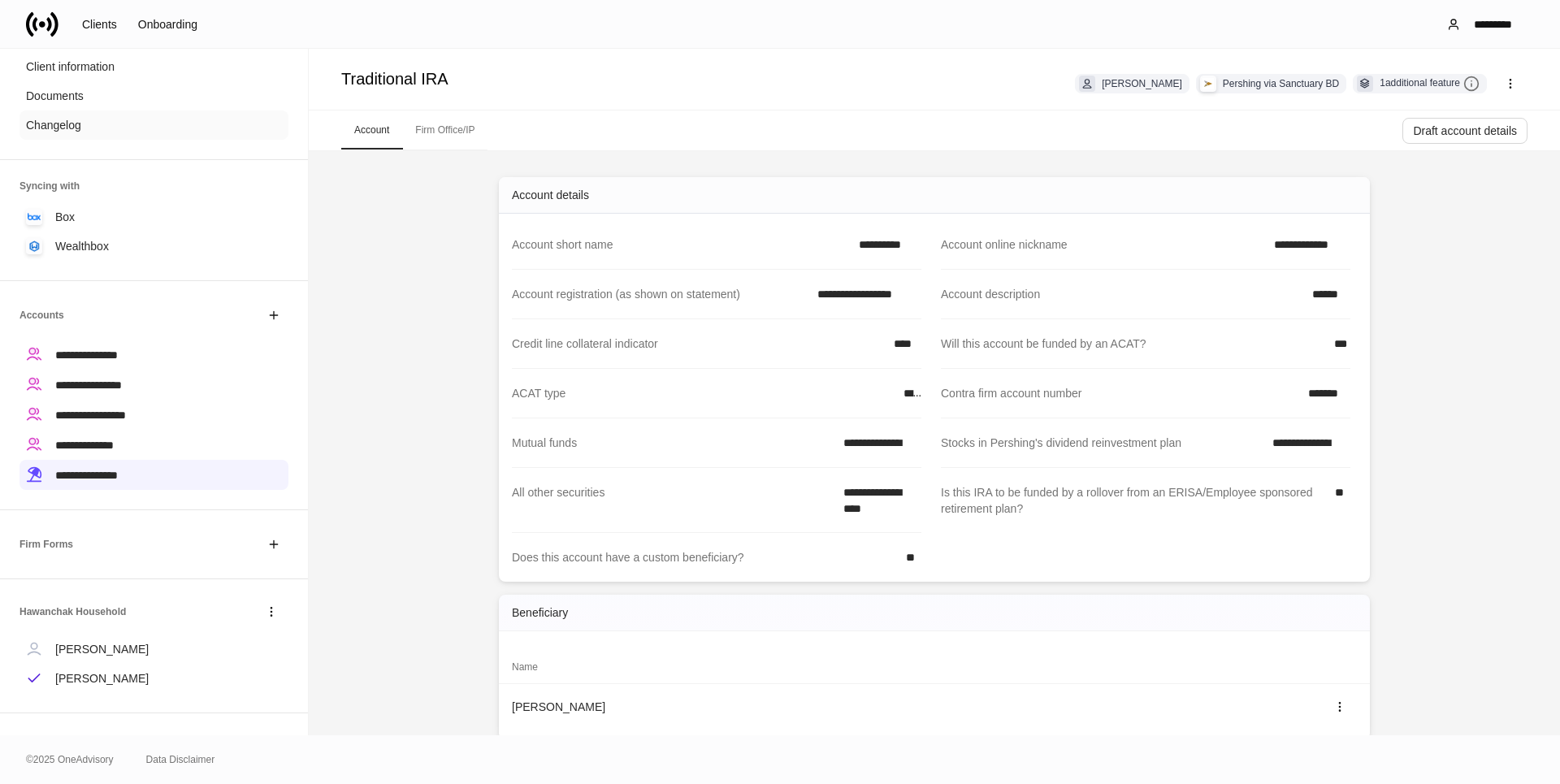 click on "Changelog" at bounding box center (54, 125) 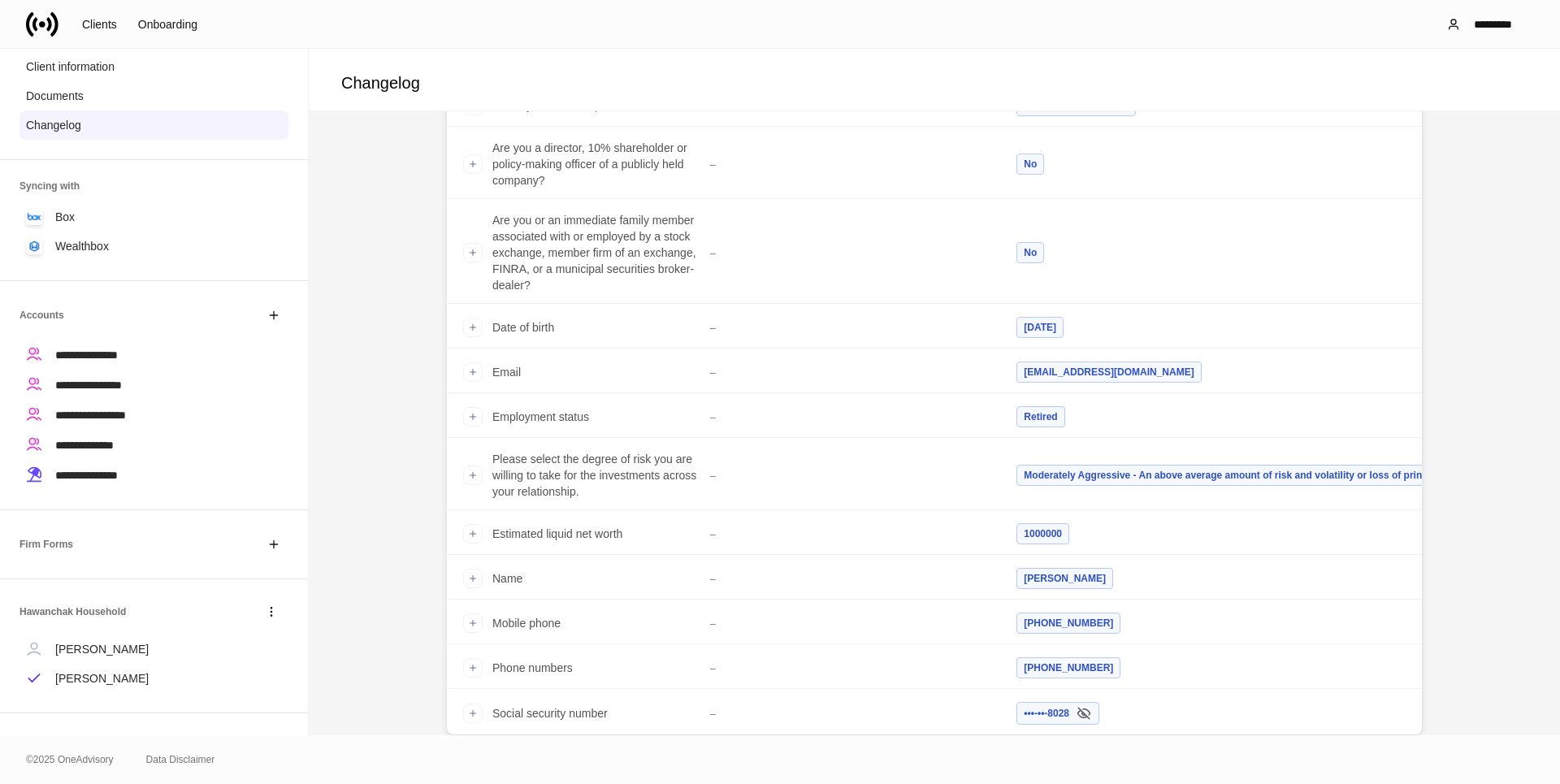 scroll, scrollTop: 279, scrollLeft: 0, axis: vertical 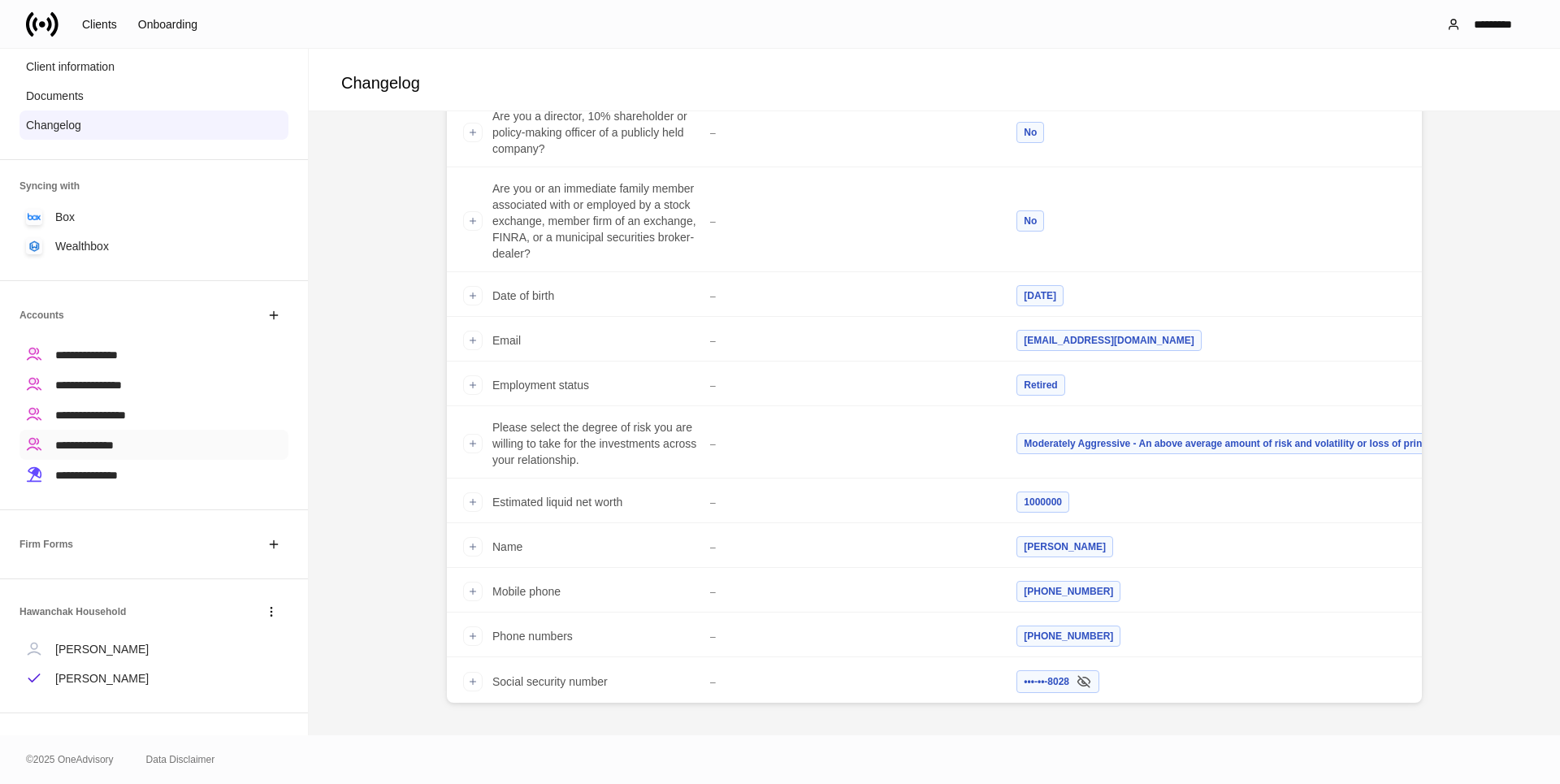 click on "**********" at bounding box center [84, 445] 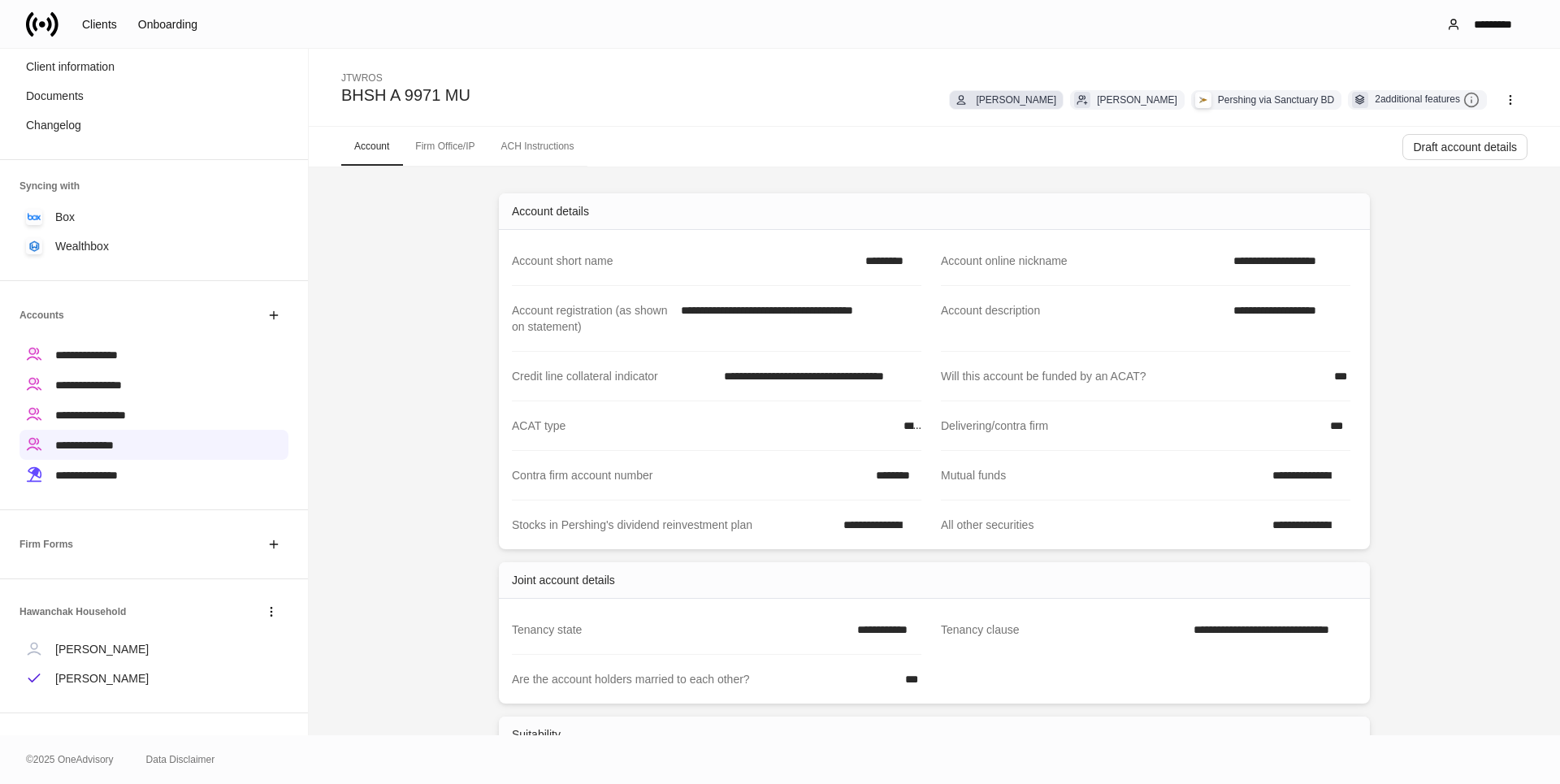 click on "[PERSON_NAME]" at bounding box center (1016, 100) 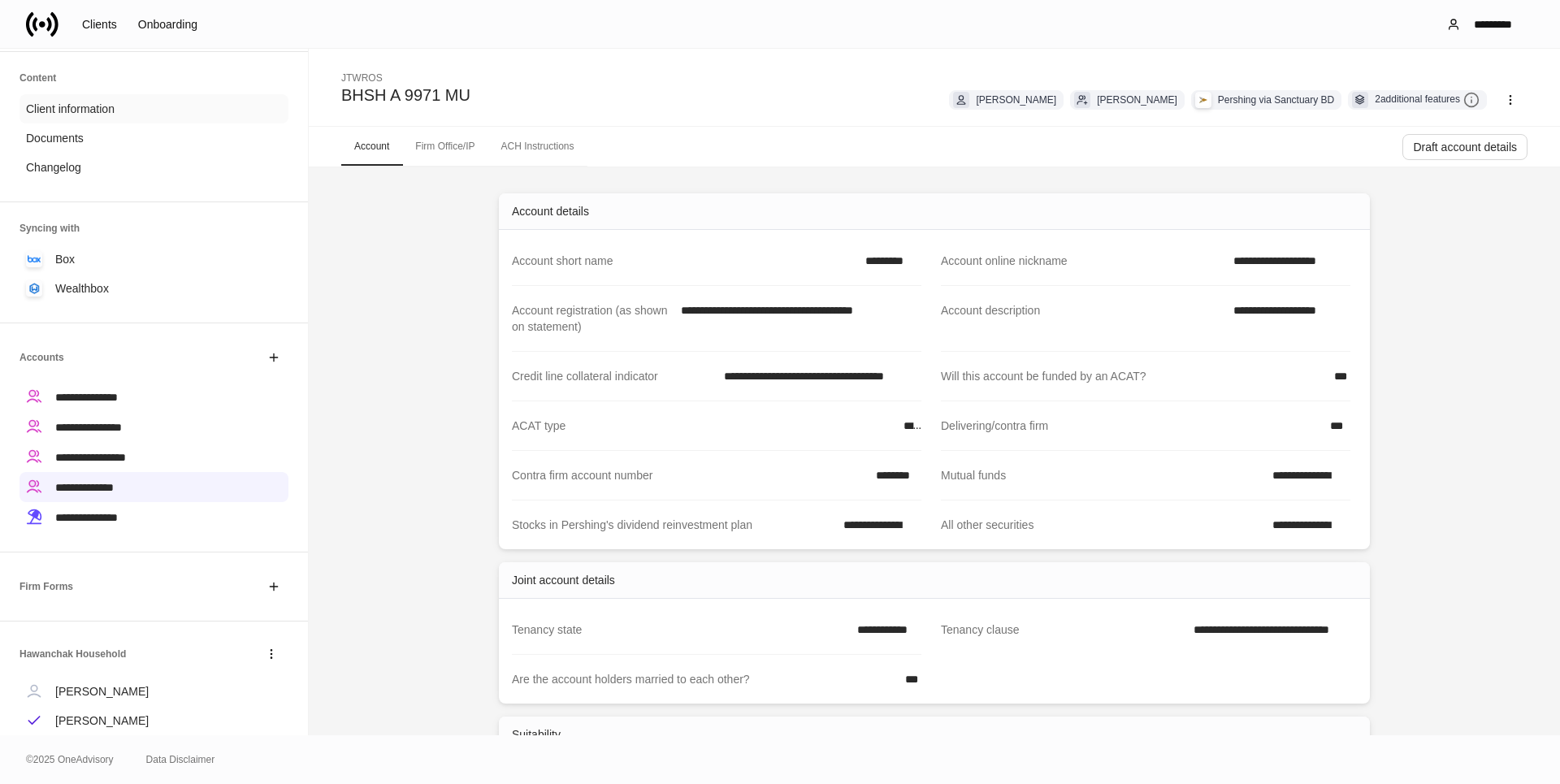 scroll, scrollTop: 0, scrollLeft: 0, axis: both 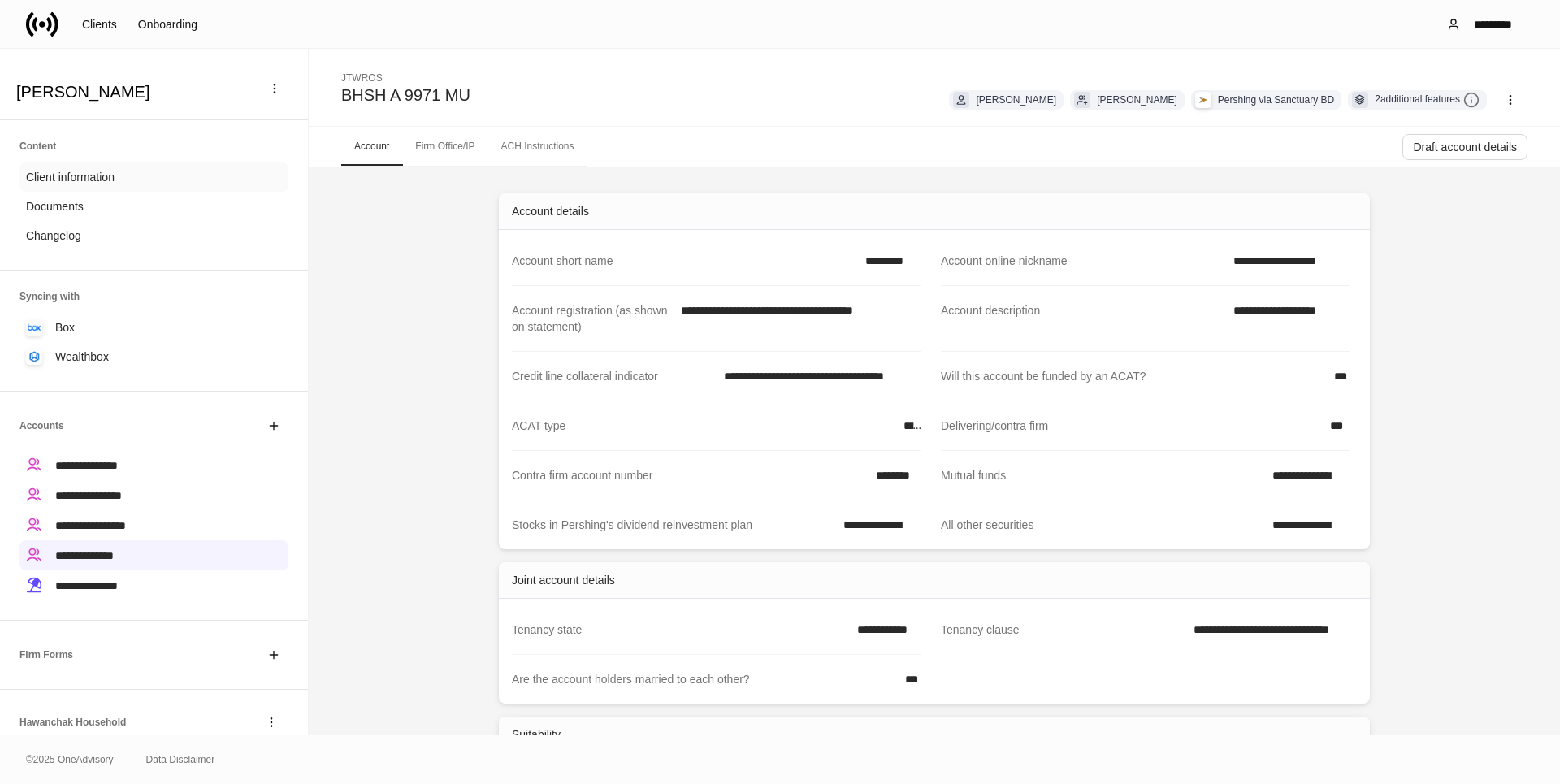 click on "Client information" at bounding box center [70, 177] 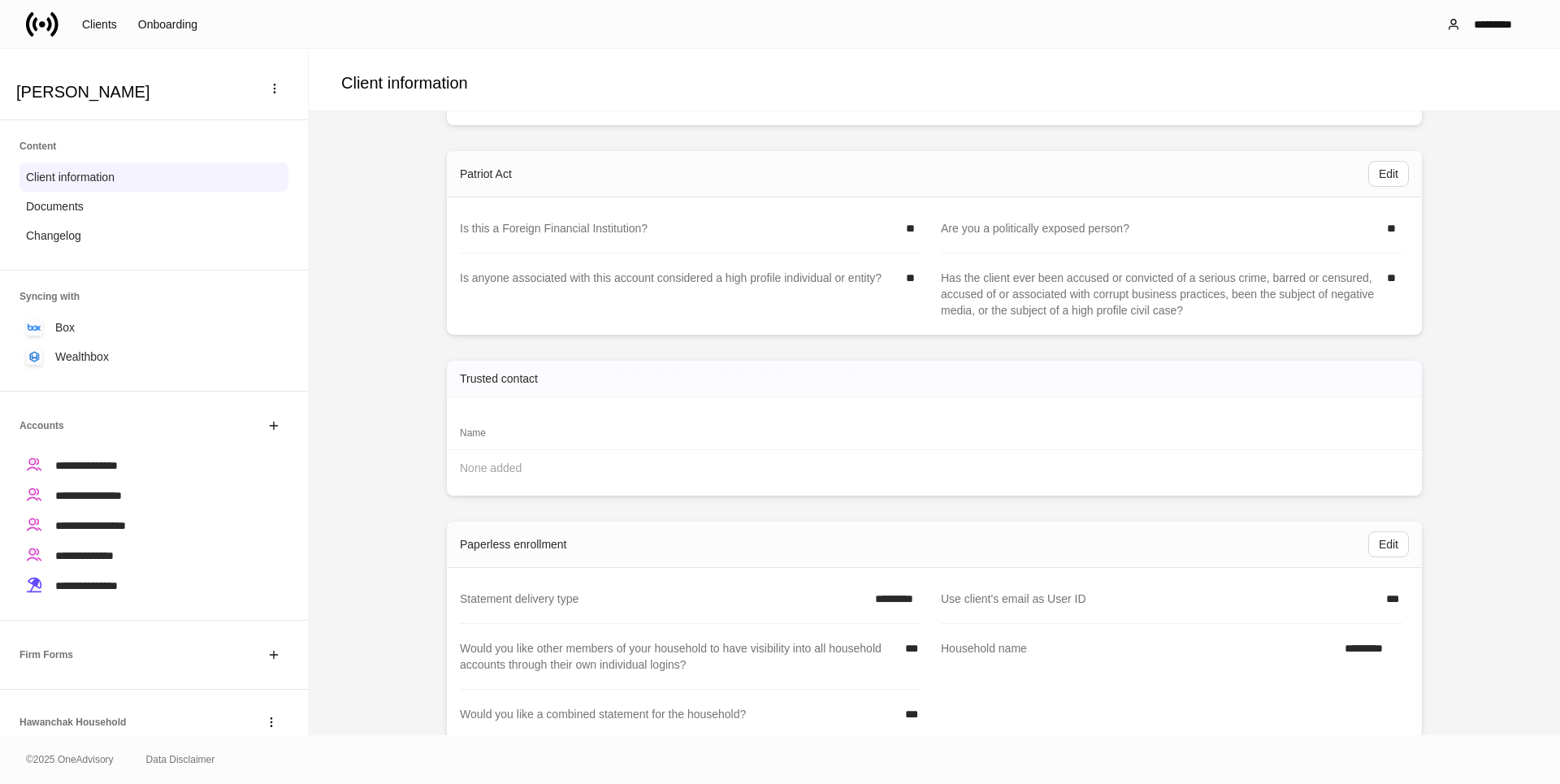scroll, scrollTop: 2148, scrollLeft: 0, axis: vertical 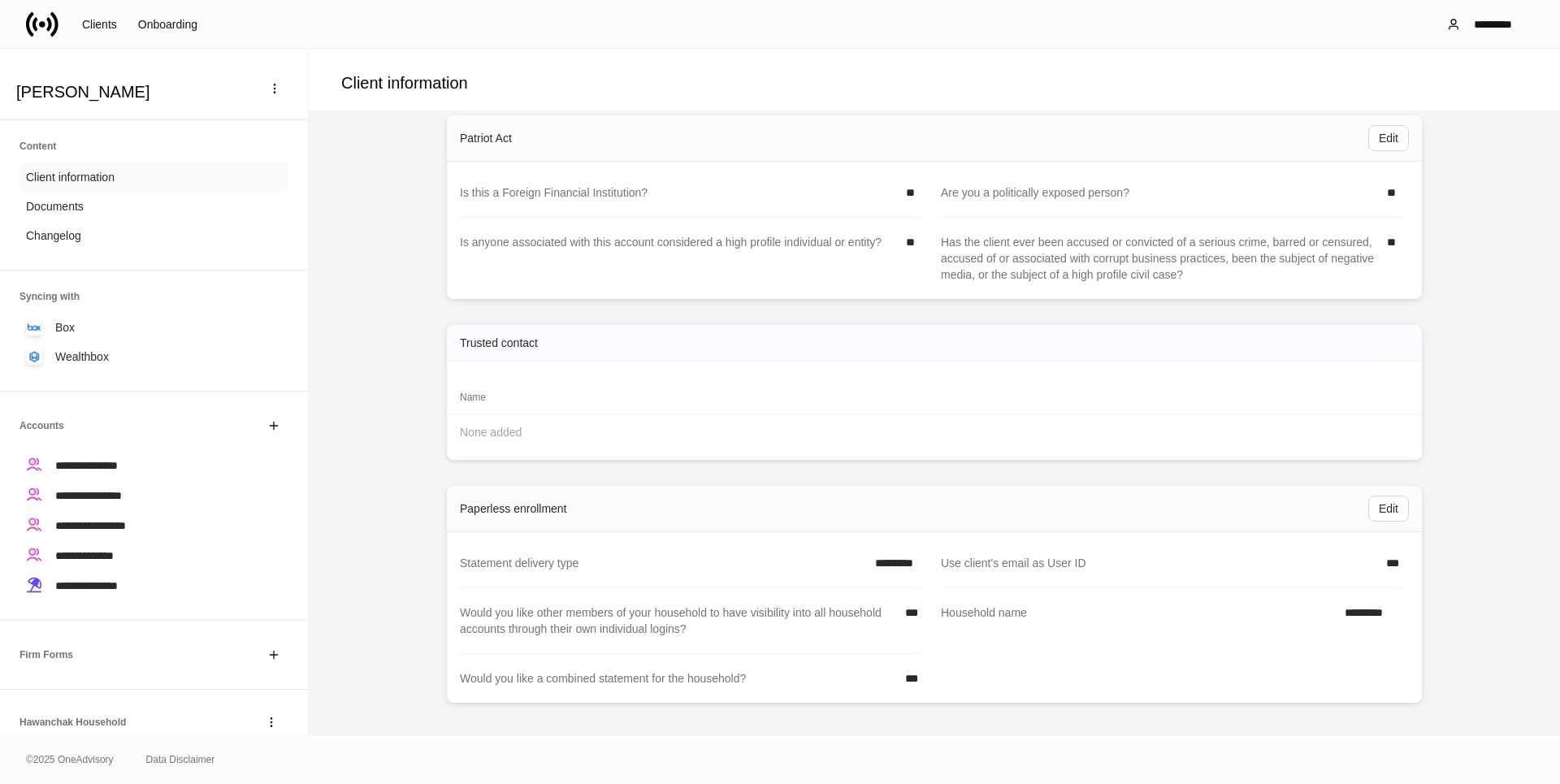 click on "Client information" at bounding box center (70, 177) 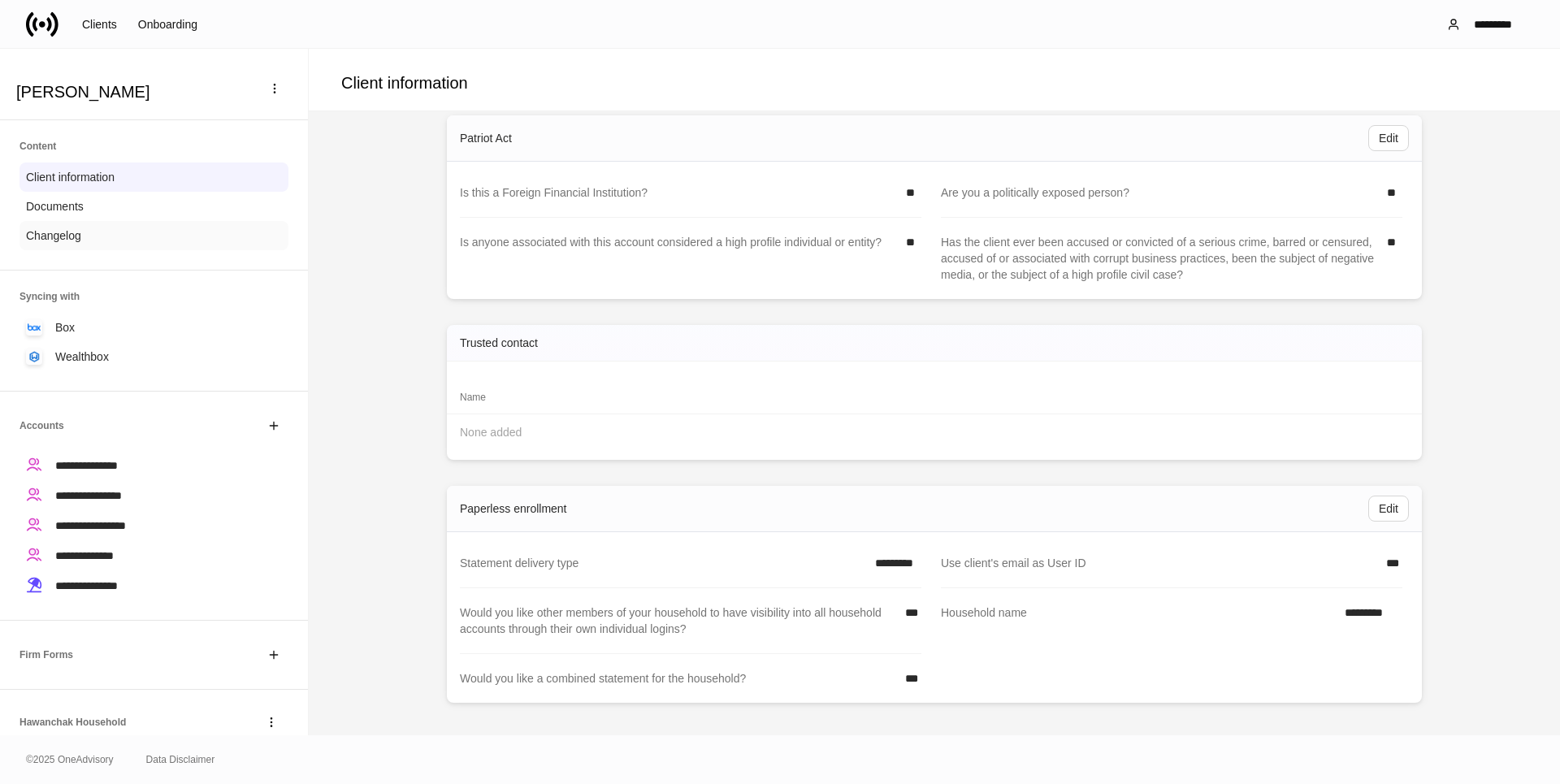 click on "Changelog" at bounding box center [54, 236] 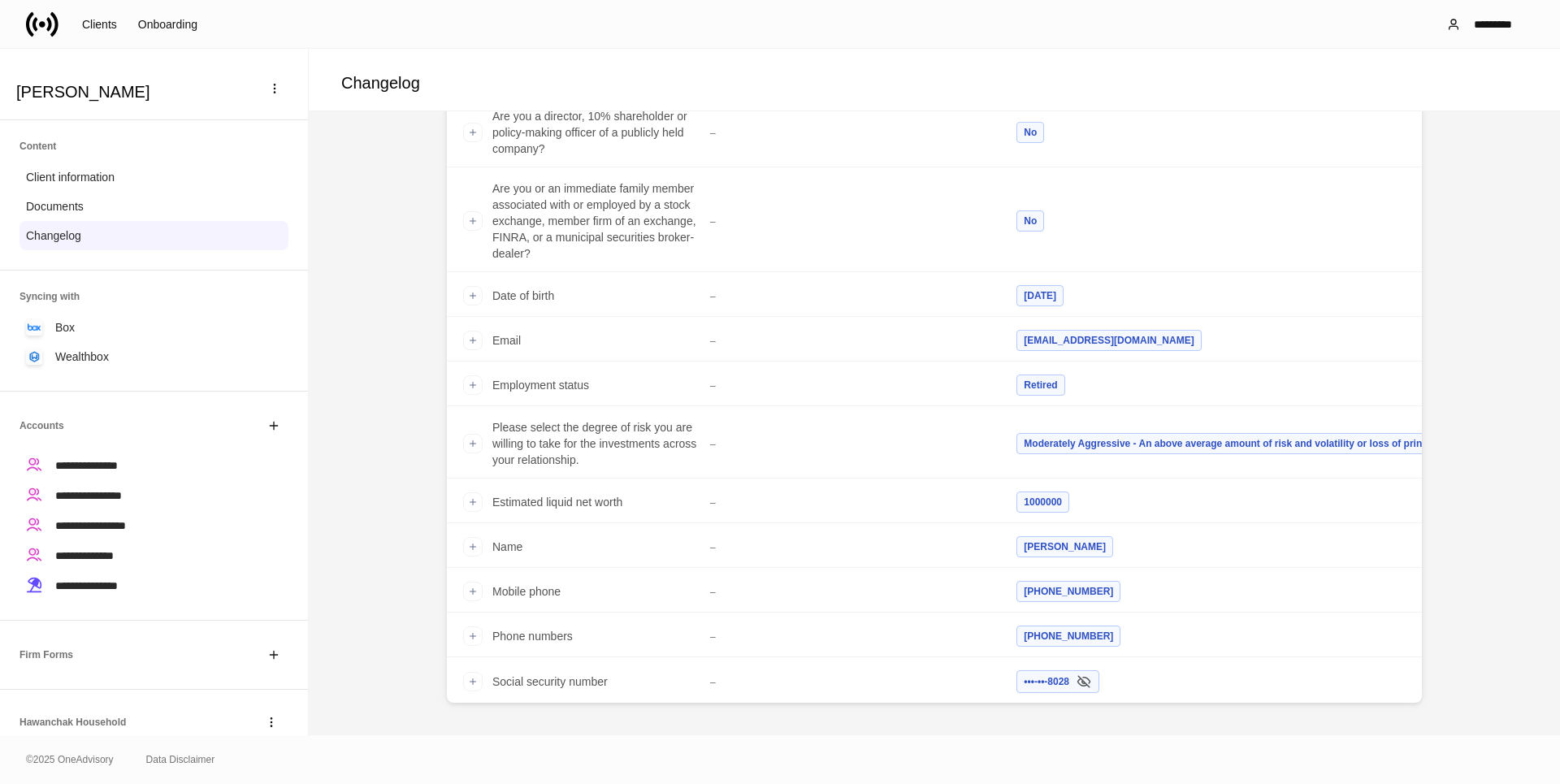 scroll, scrollTop: 279, scrollLeft: 0, axis: vertical 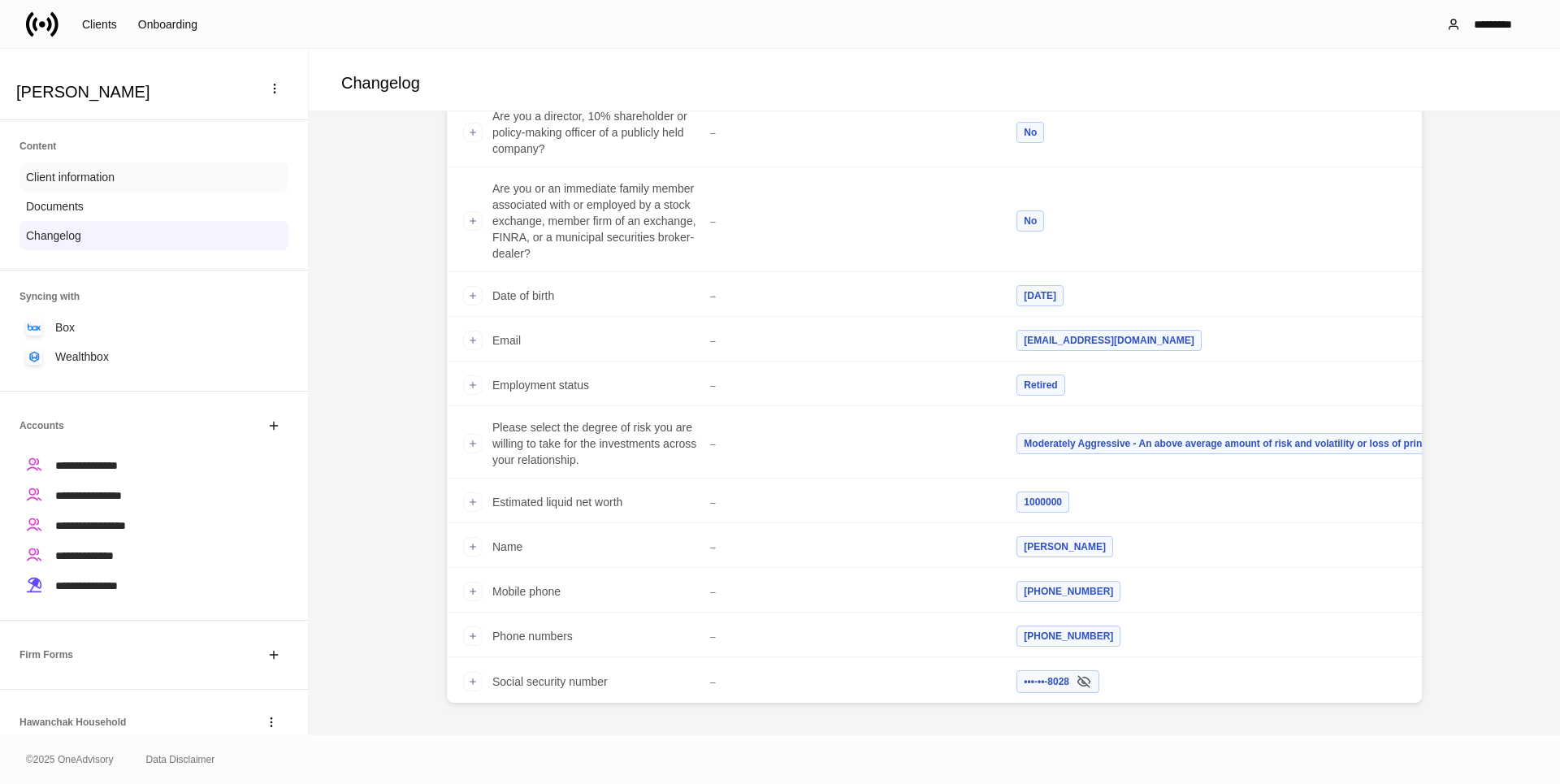 click on "Client information" at bounding box center [70, 177] 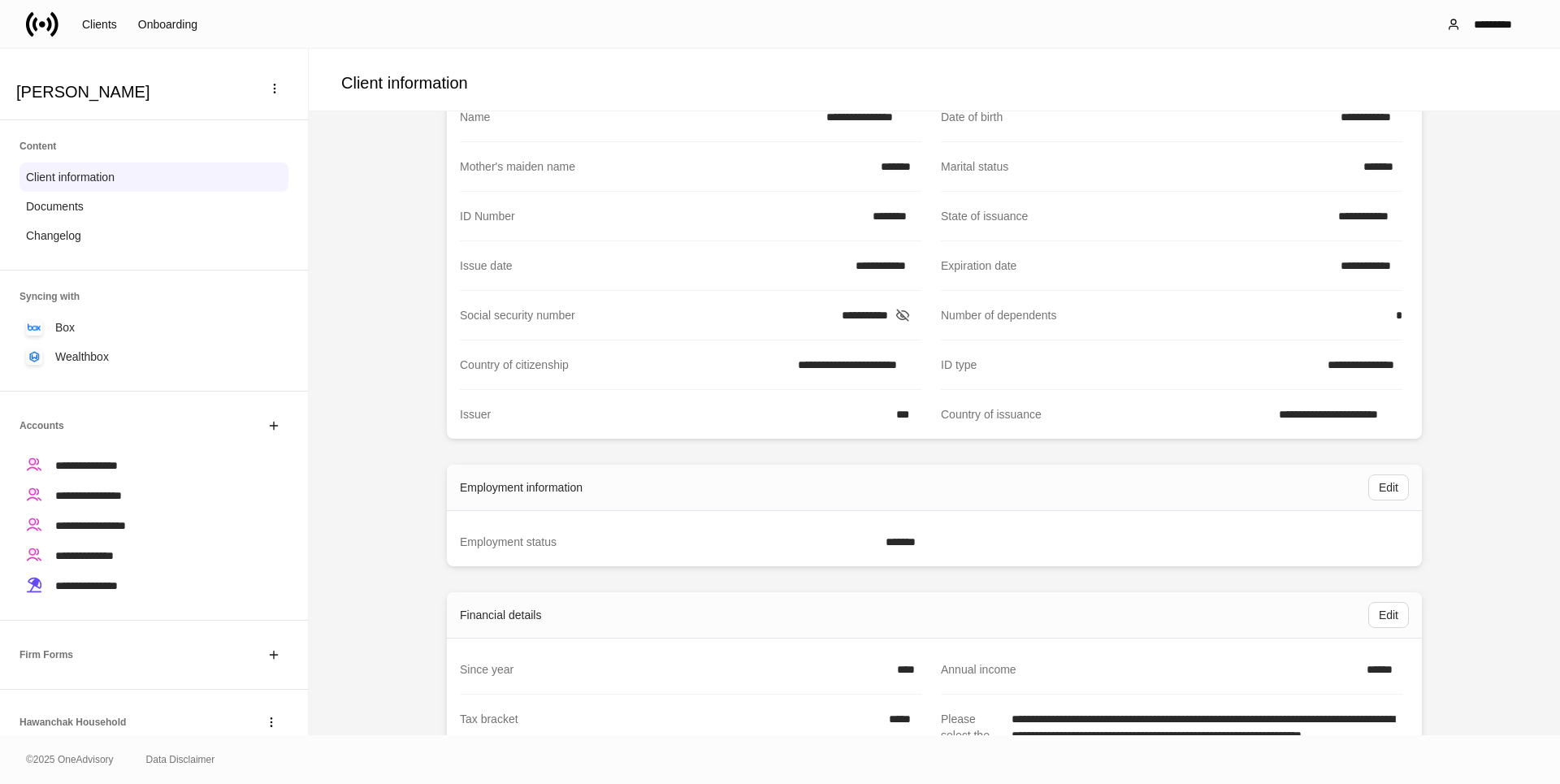 scroll, scrollTop: 0, scrollLeft: 0, axis: both 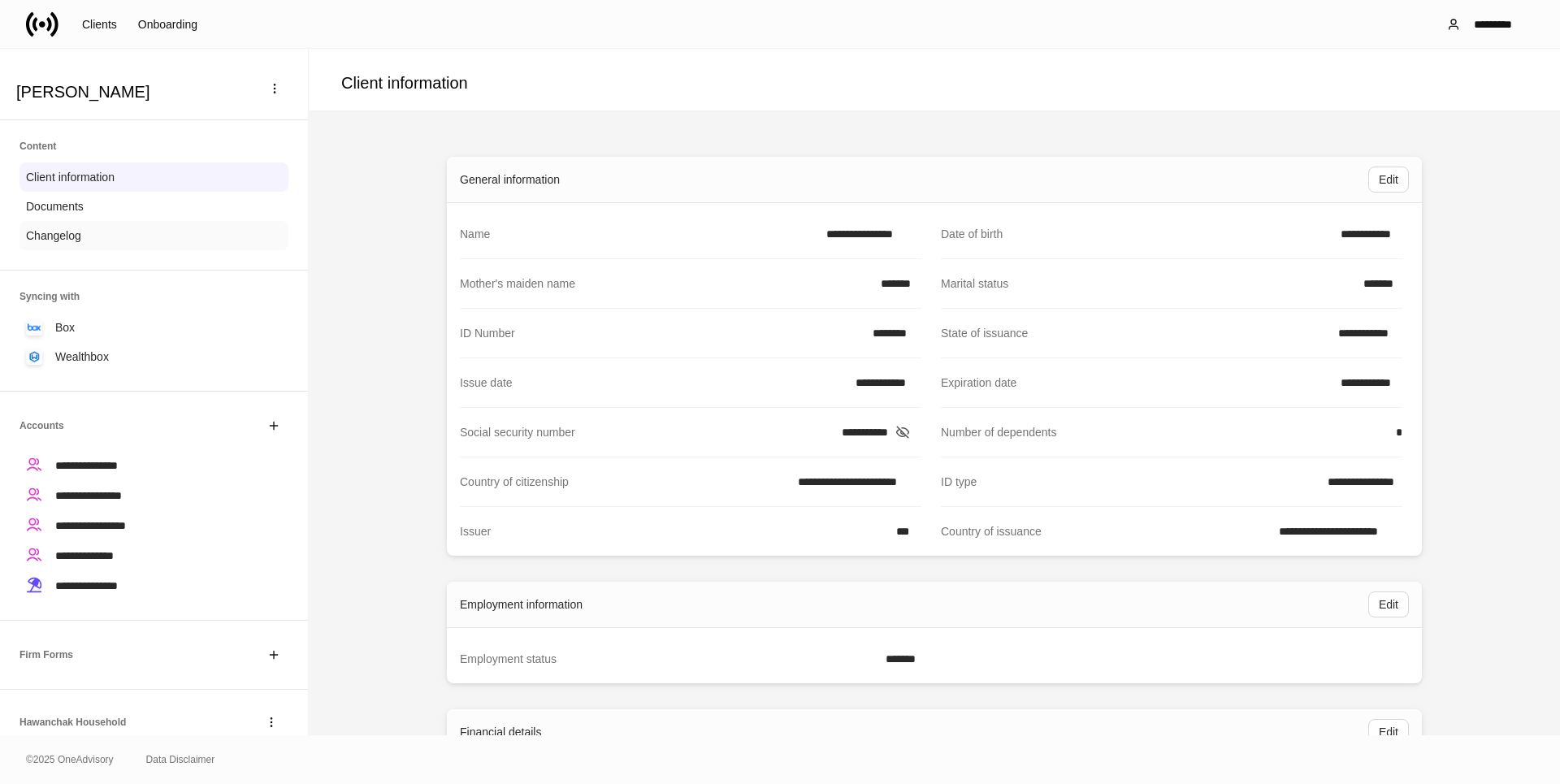 click on "Changelog" at bounding box center [54, 236] 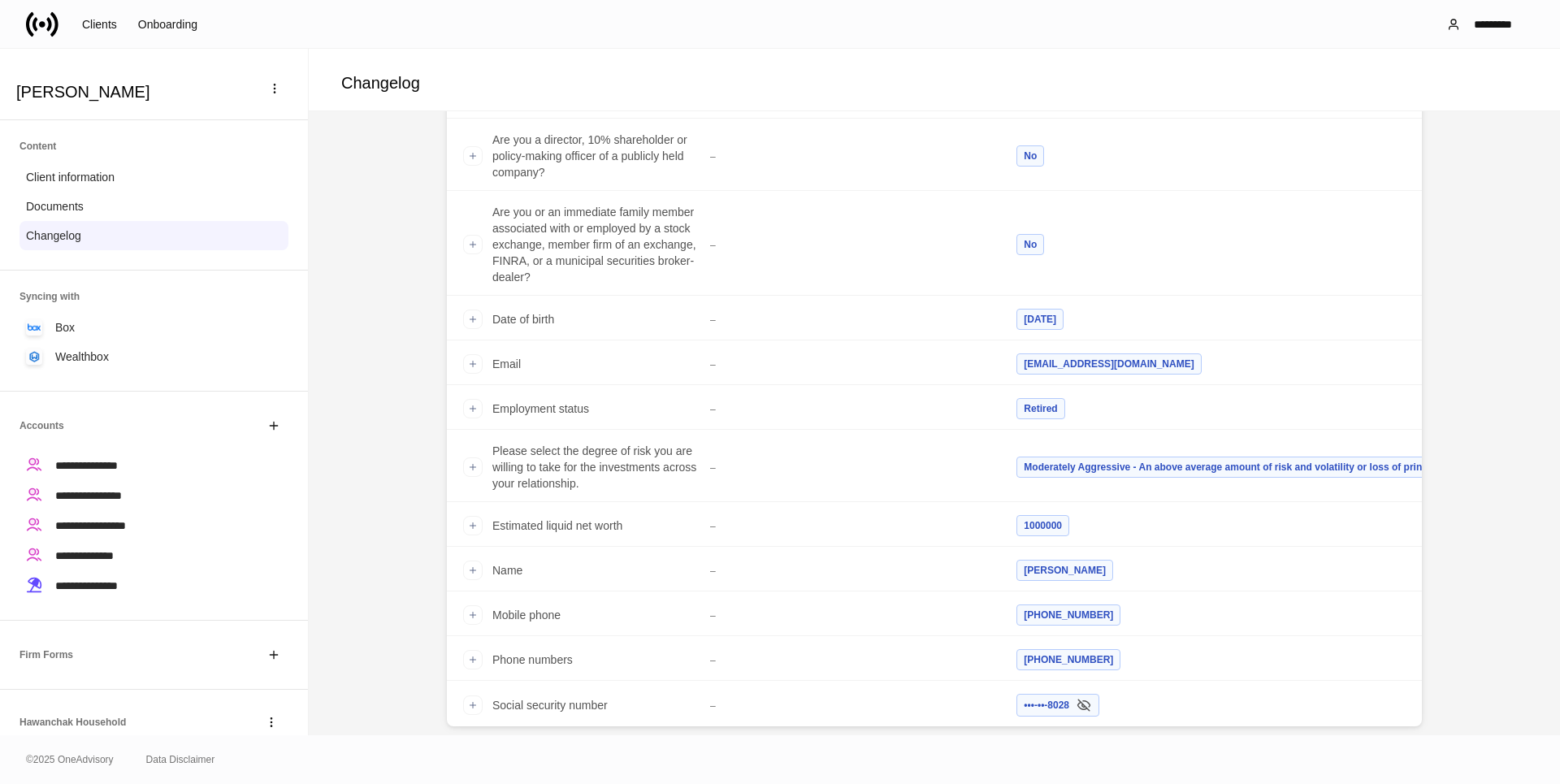 scroll, scrollTop: 279, scrollLeft: 0, axis: vertical 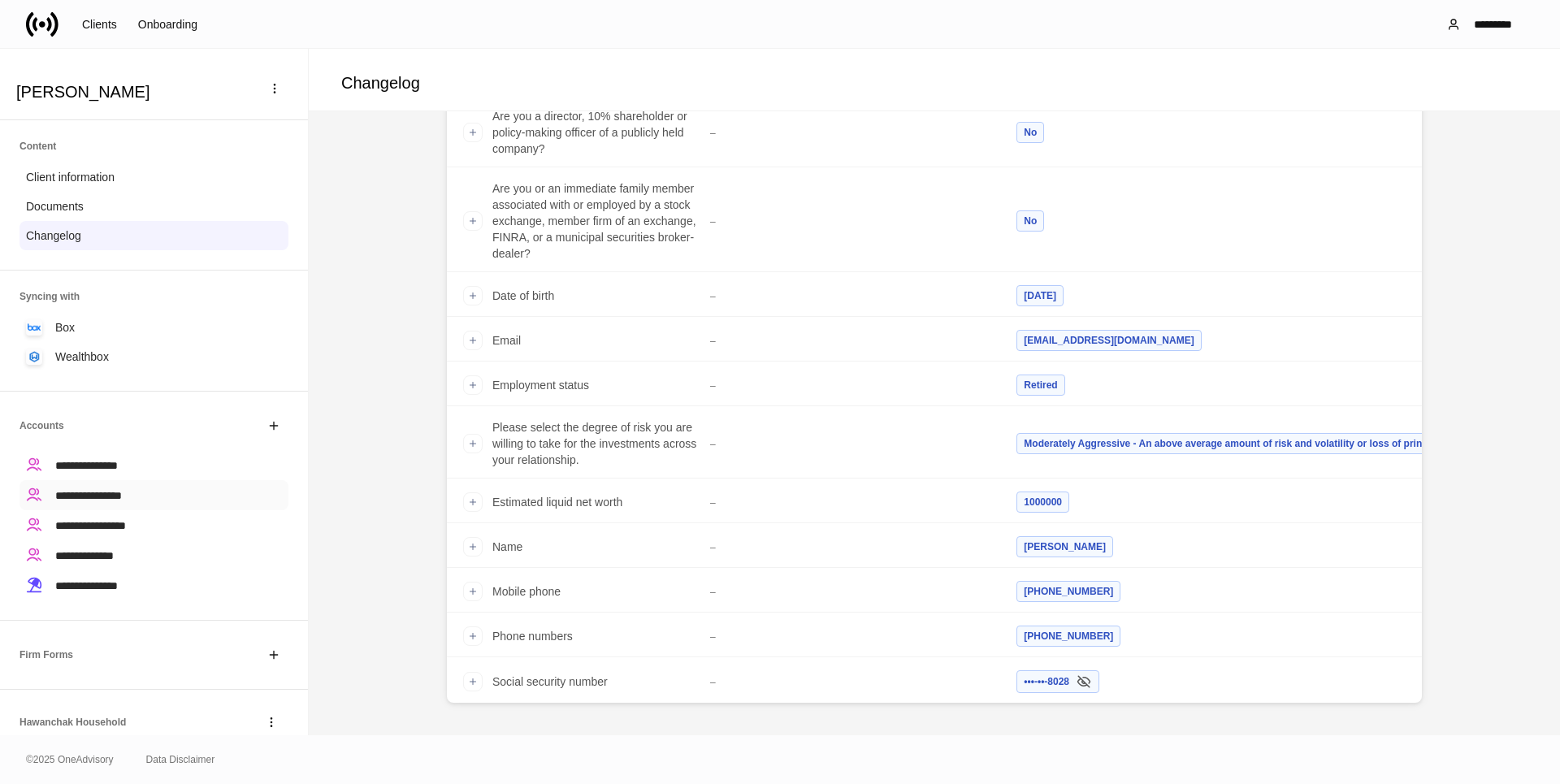 click on "**********" at bounding box center [89, 496] 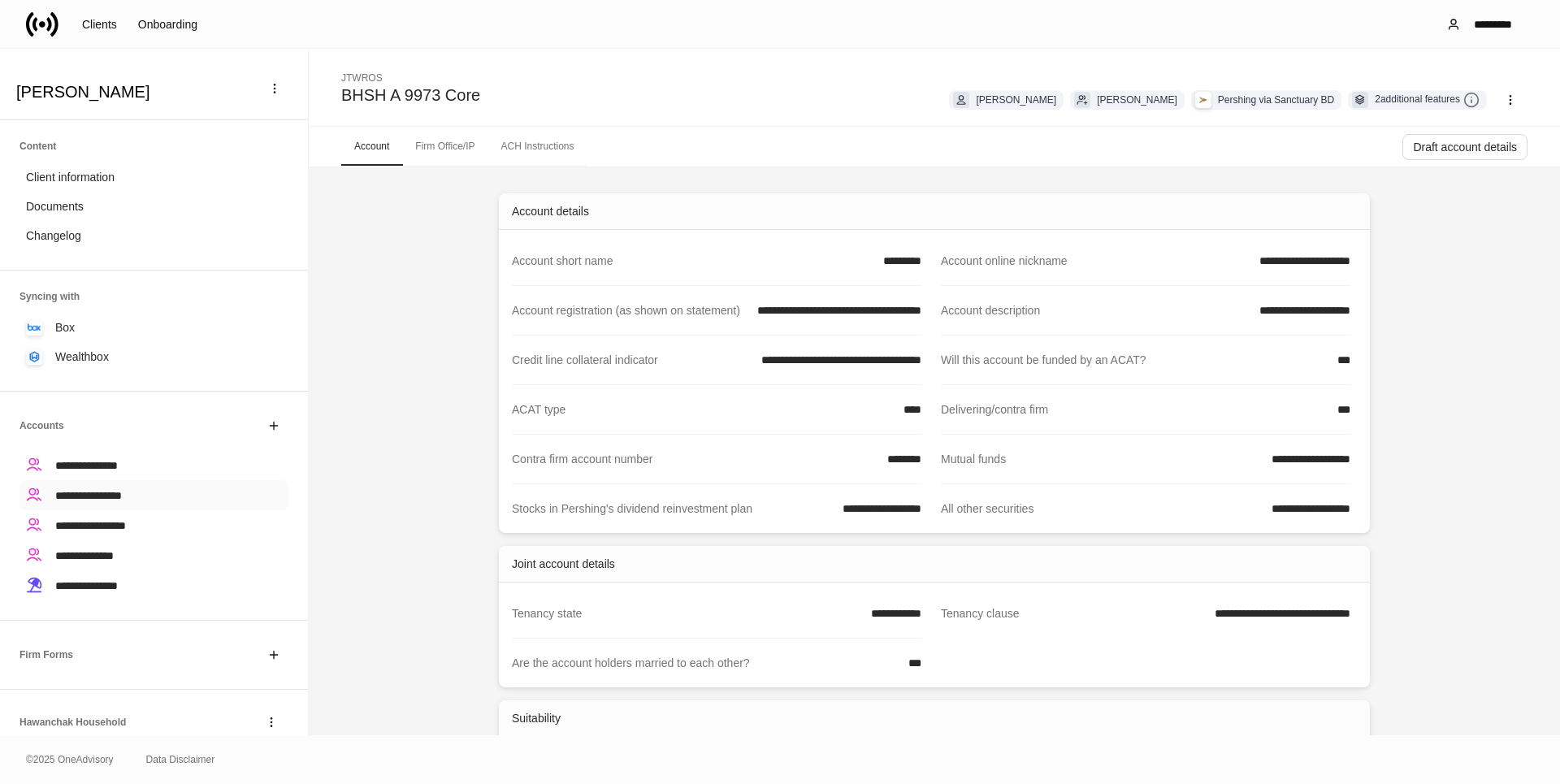 scroll, scrollTop: 0, scrollLeft: 0, axis: both 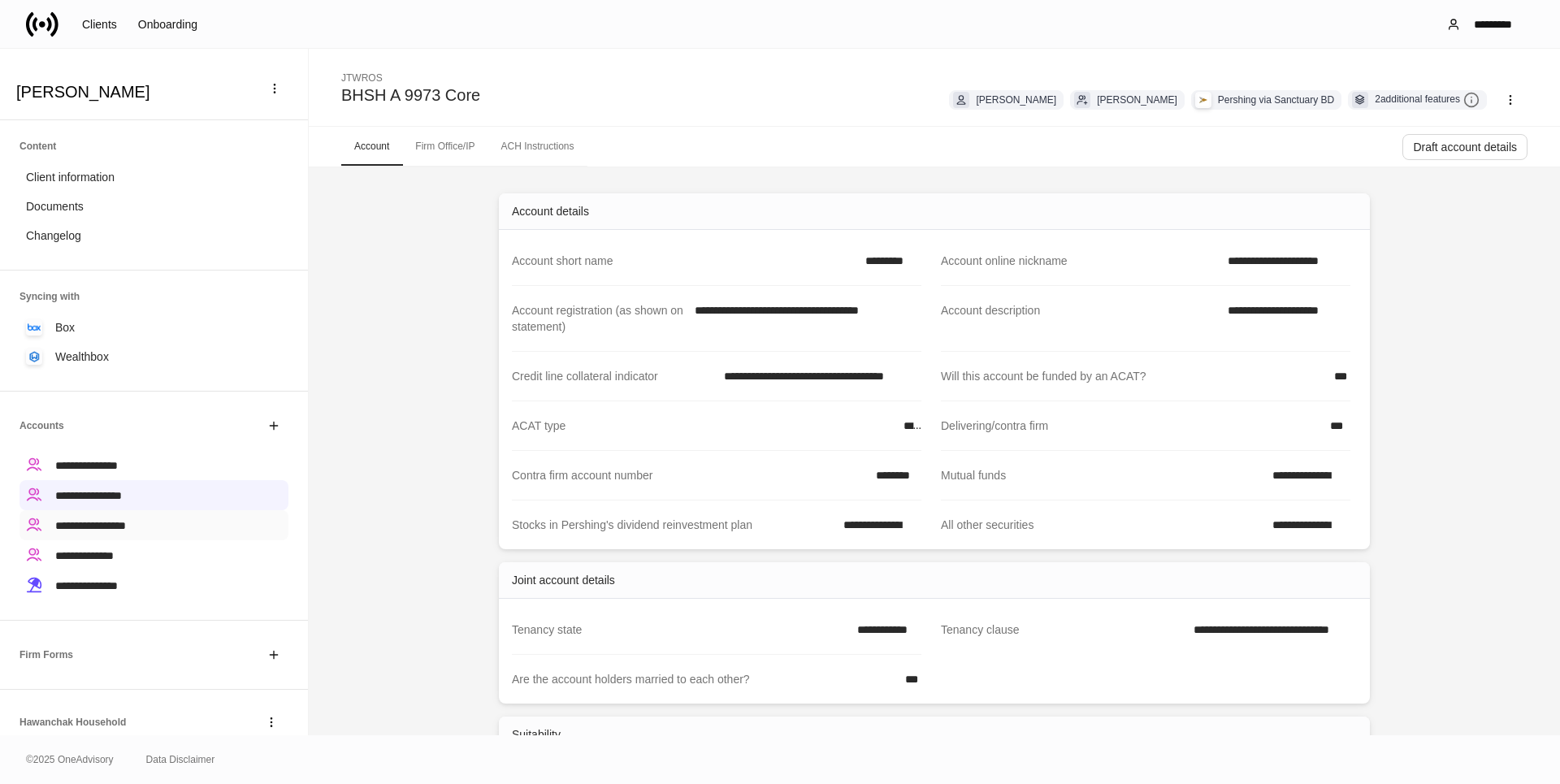 click on "**********" at bounding box center (90, 526) 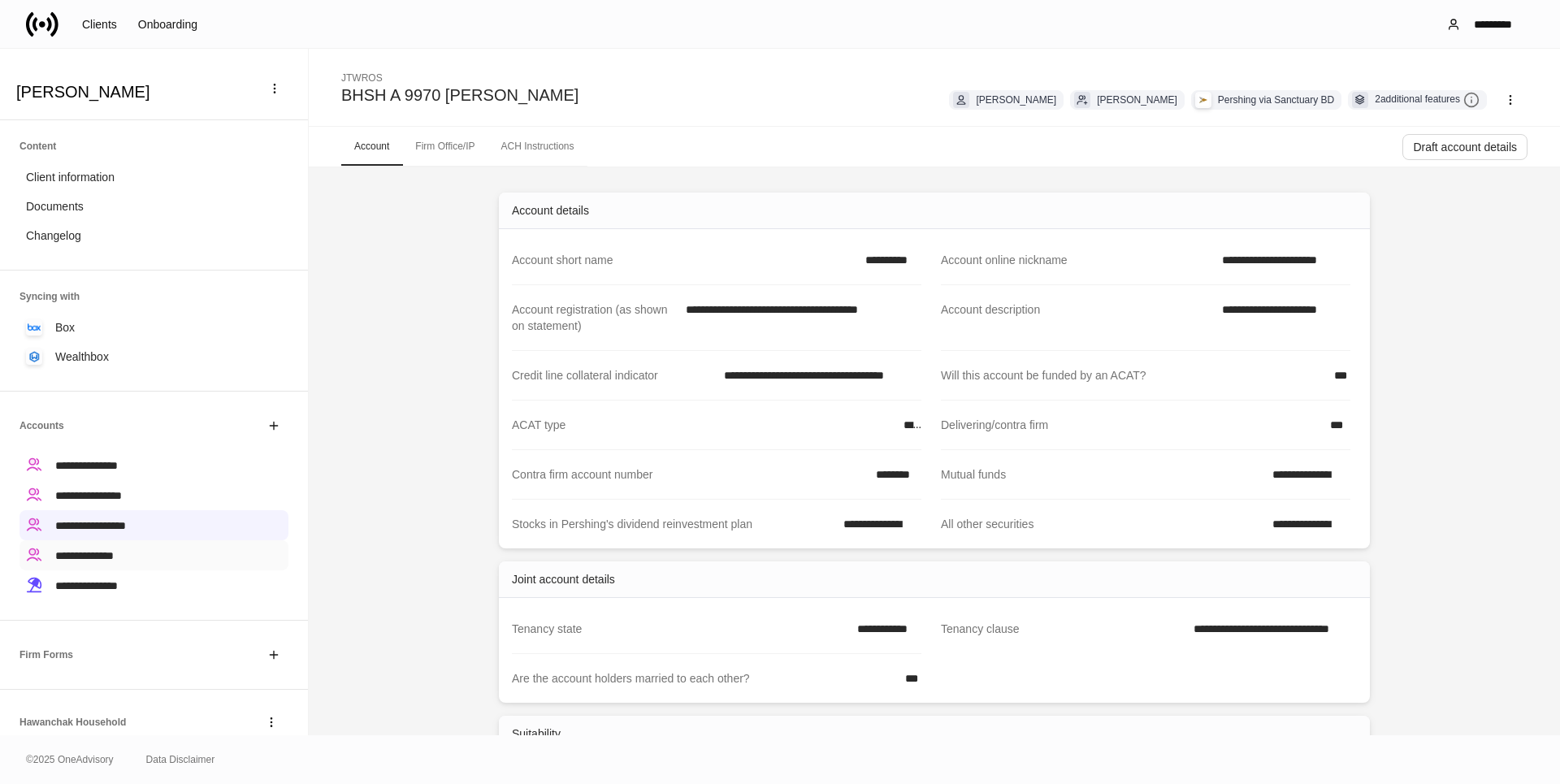 scroll, scrollTop: 0, scrollLeft: 0, axis: both 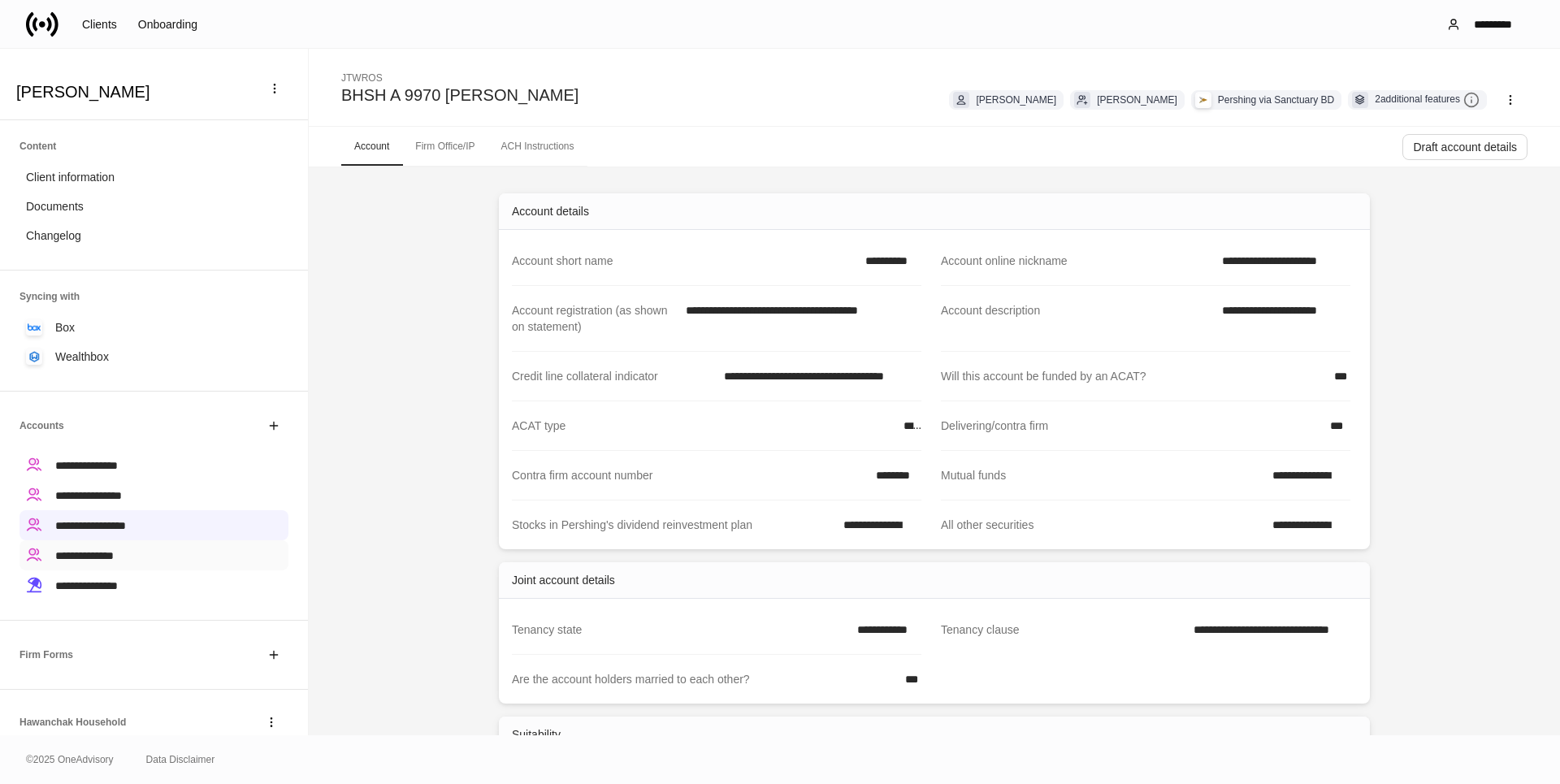 click on "**********" at bounding box center (84, 556) 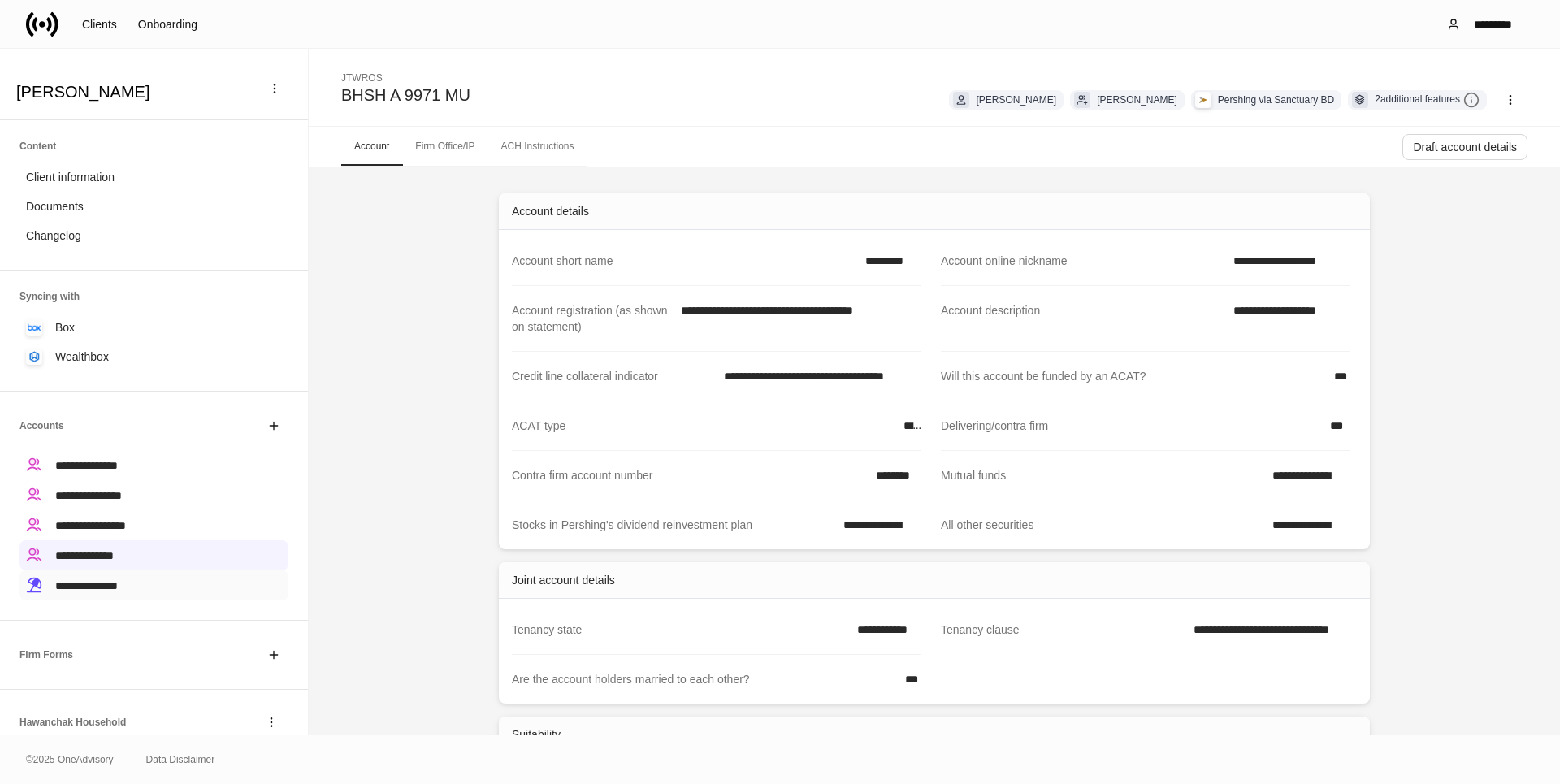 click on "**********" at bounding box center [86, 586] 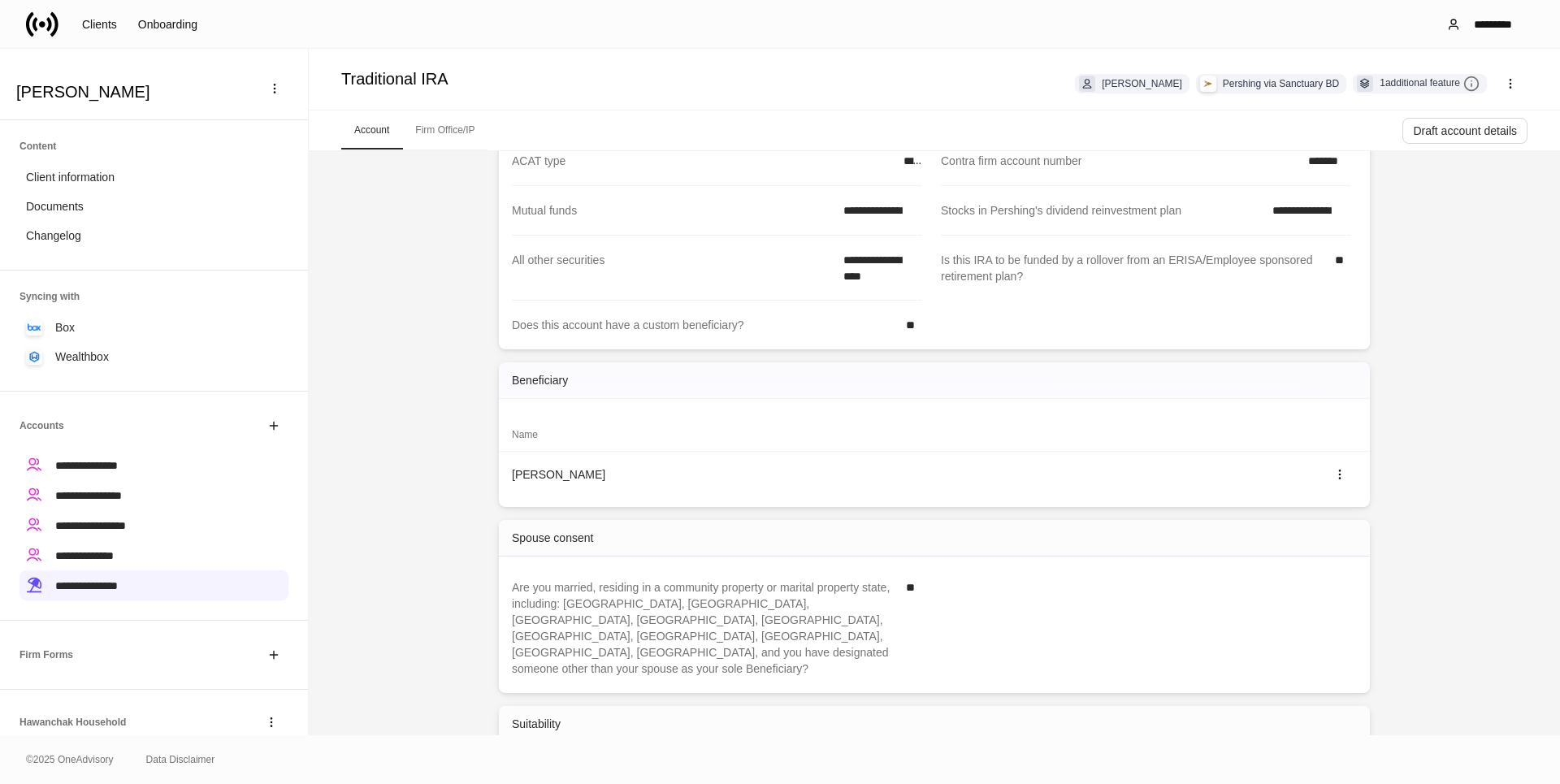 scroll, scrollTop: 0, scrollLeft: 0, axis: both 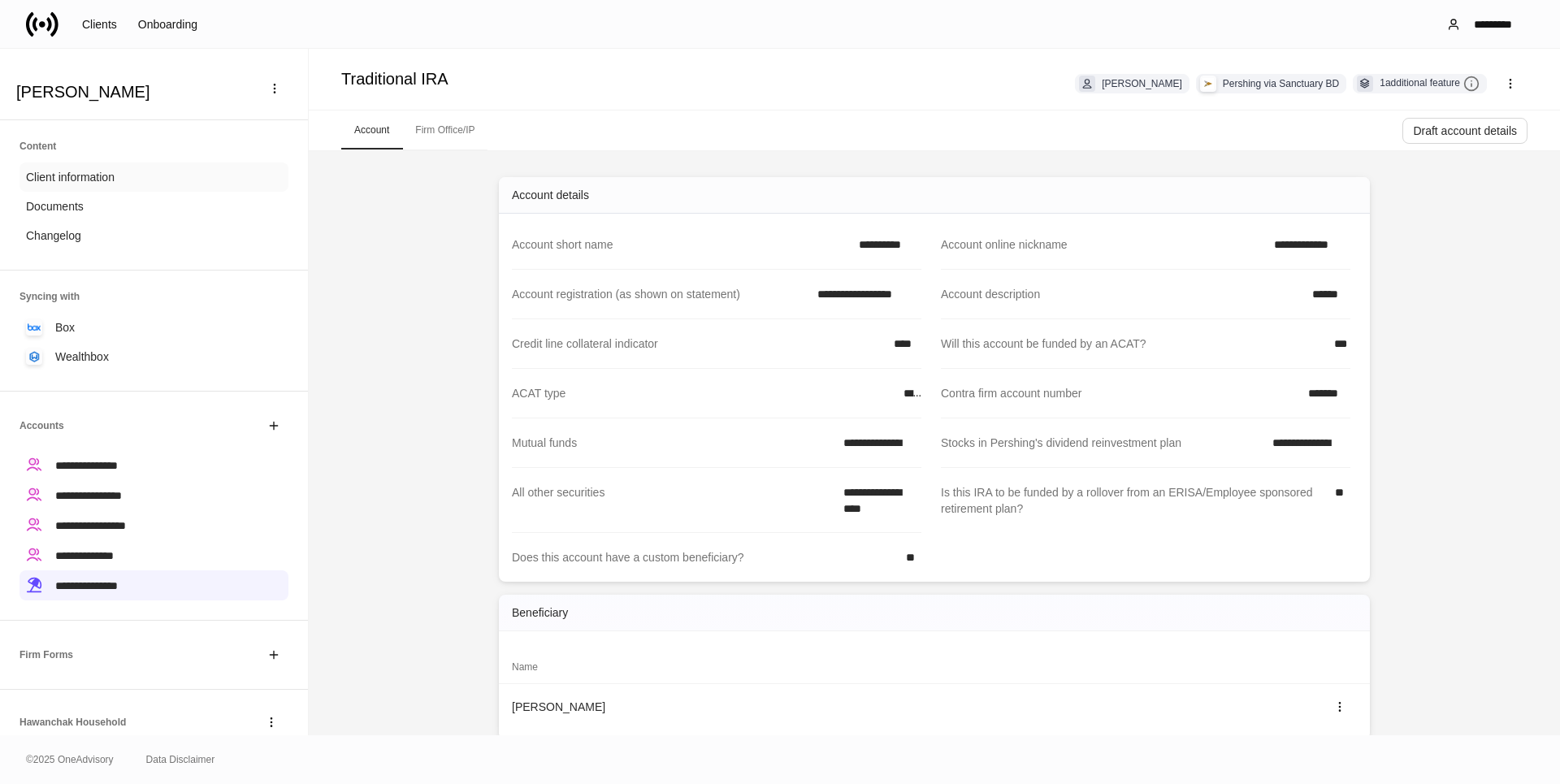 click on "Client information" at bounding box center [70, 177] 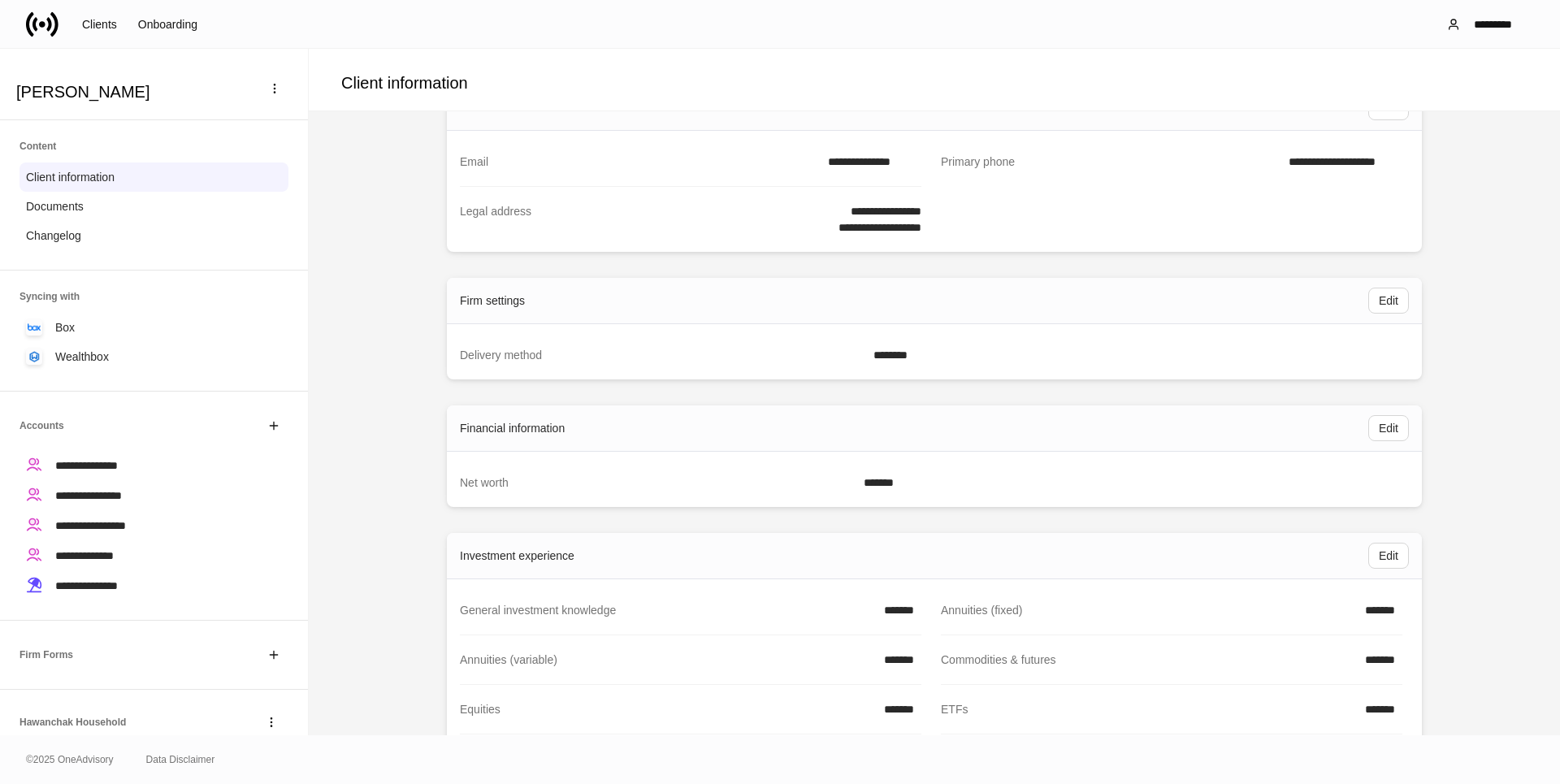 scroll, scrollTop: 975, scrollLeft: 0, axis: vertical 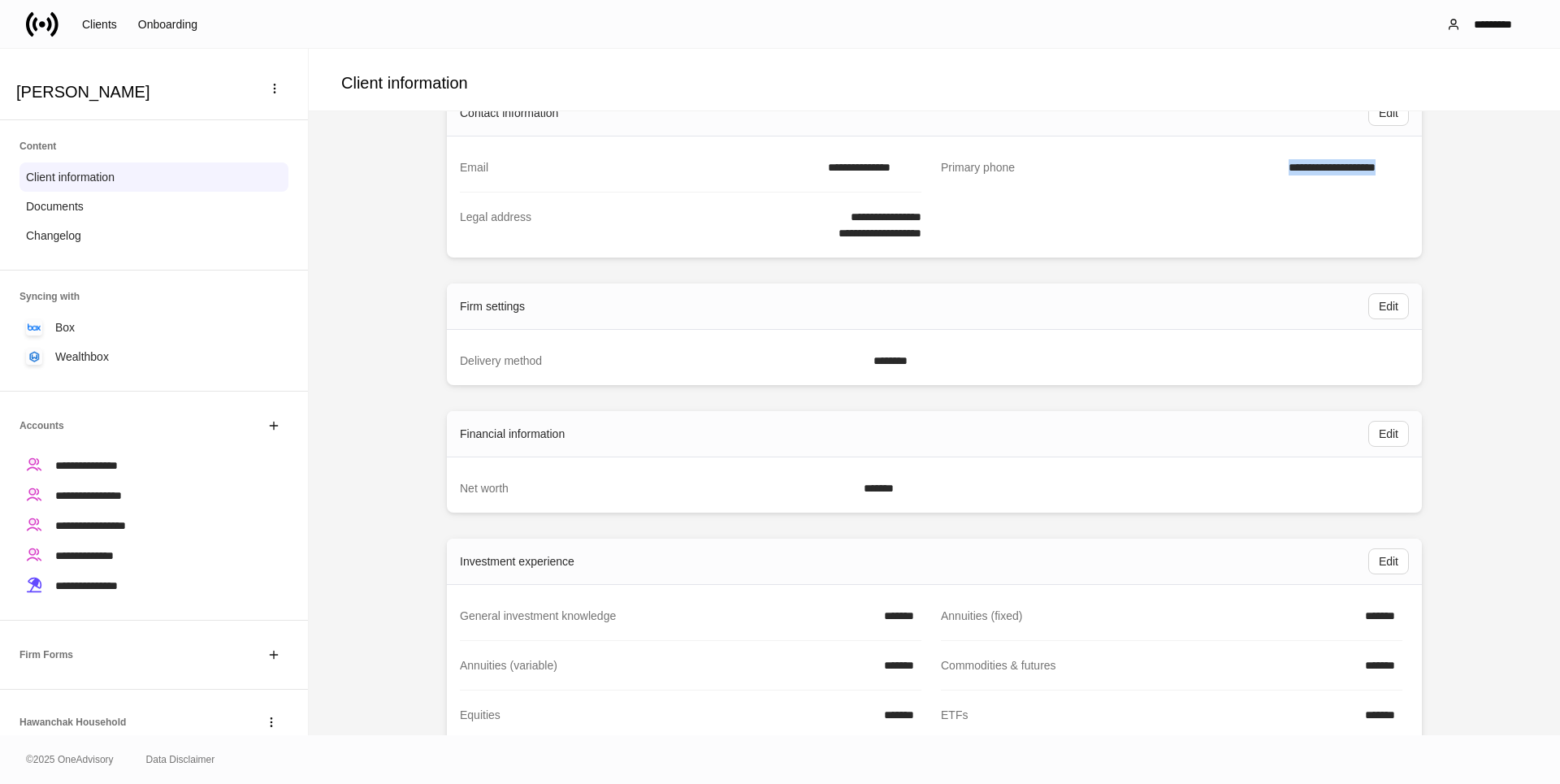 drag, startPoint x: 1284, startPoint y: 170, endPoint x: 1398, endPoint y: 171, distance: 114.00439 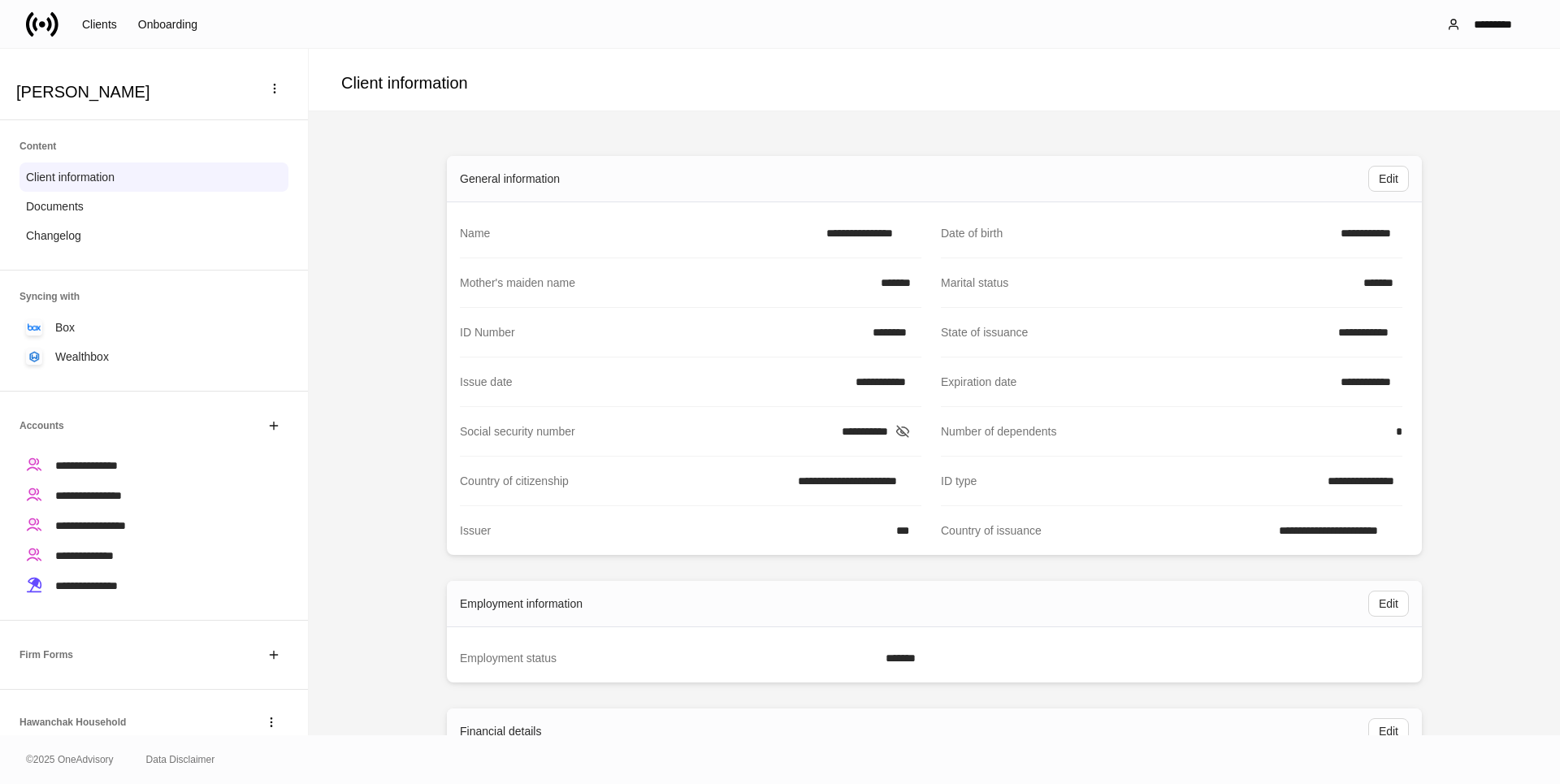 scroll, scrollTop: 0, scrollLeft: 0, axis: both 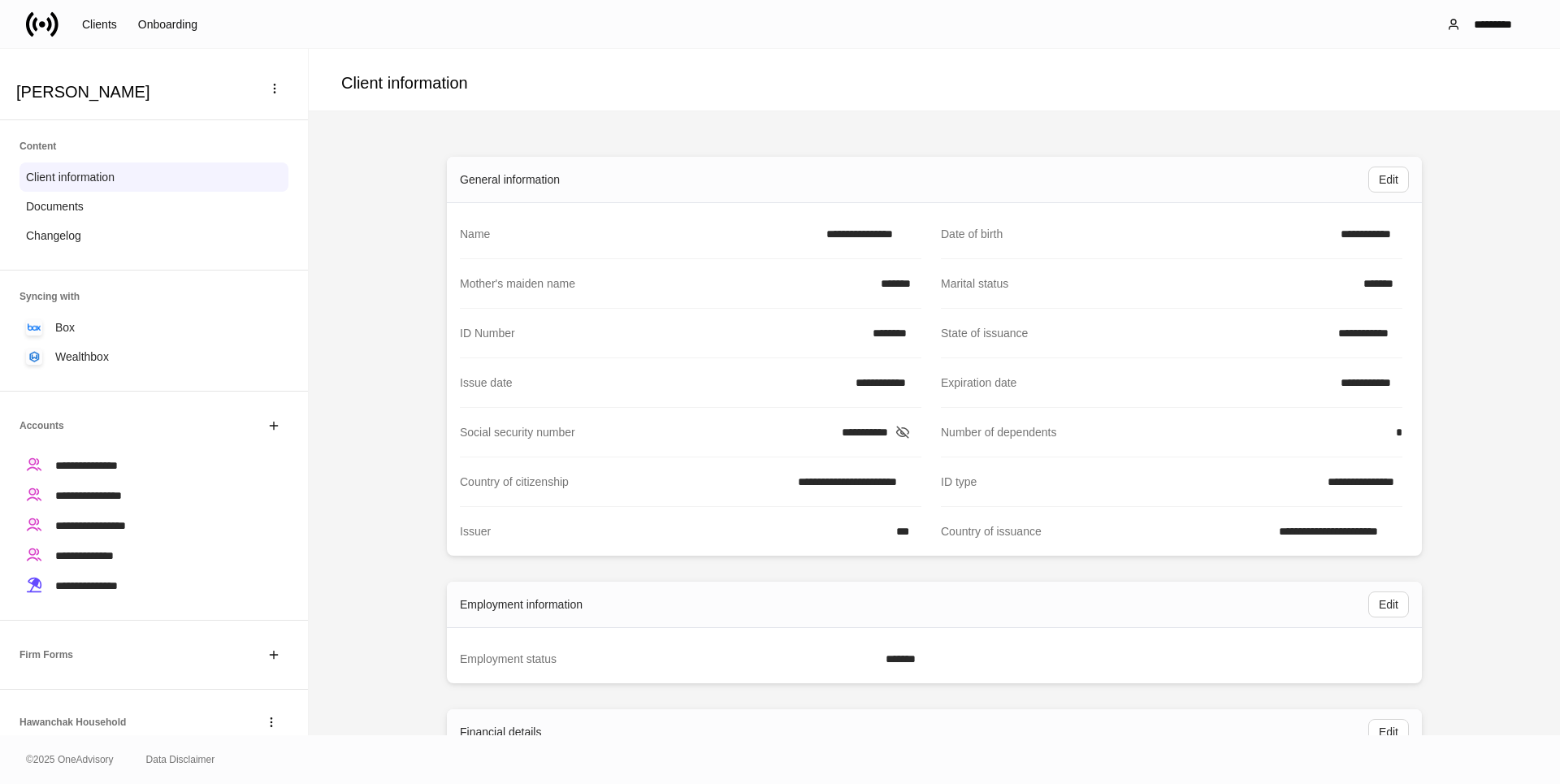 drag, startPoint x: 169, startPoint y: 99, endPoint x: 16, endPoint y: 101, distance: 153.01307 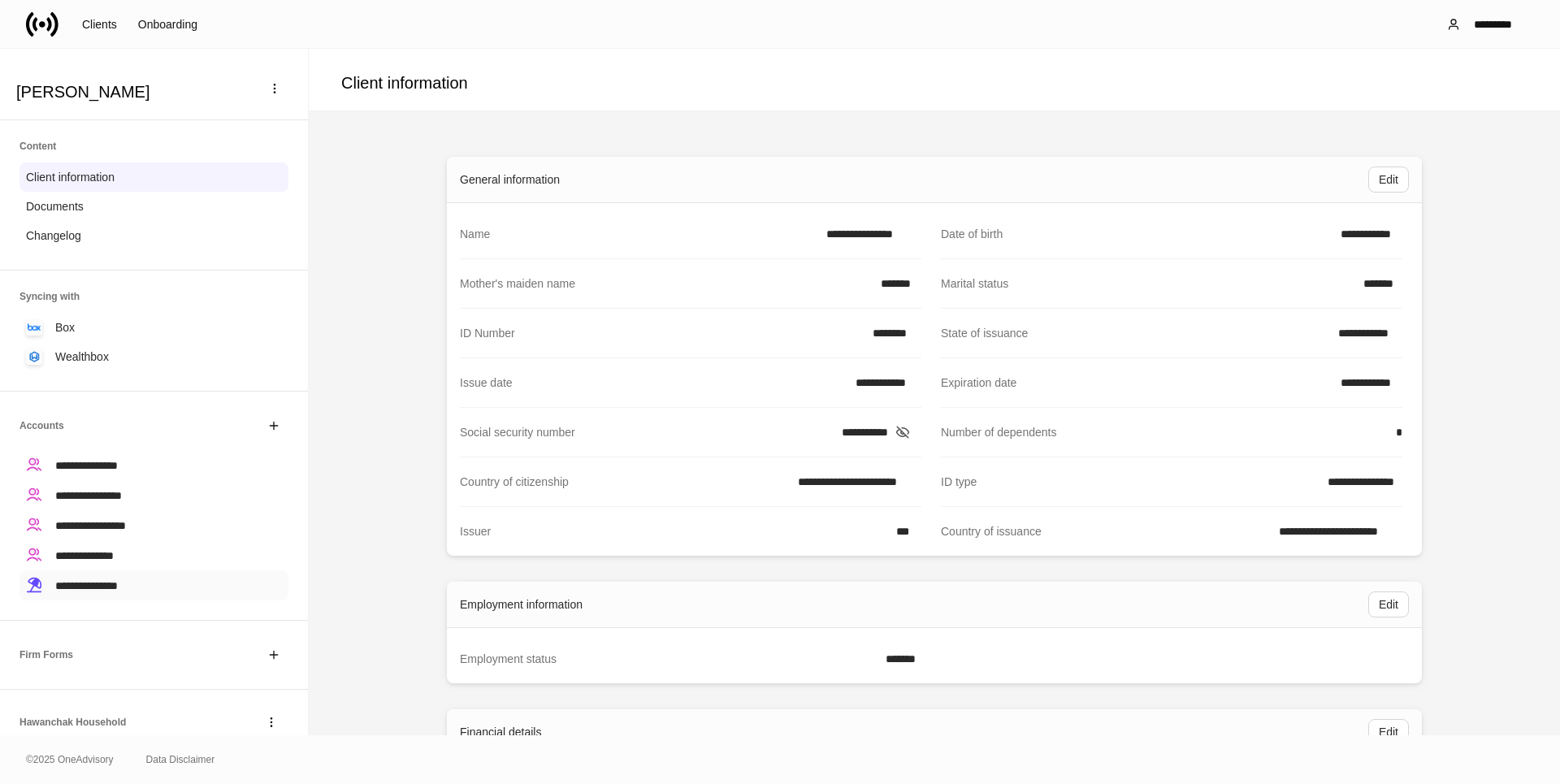 drag, startPoint x: 115, startPoint y: 583, endPoint x: 128, endPoint y: 576, distance: 14.764823 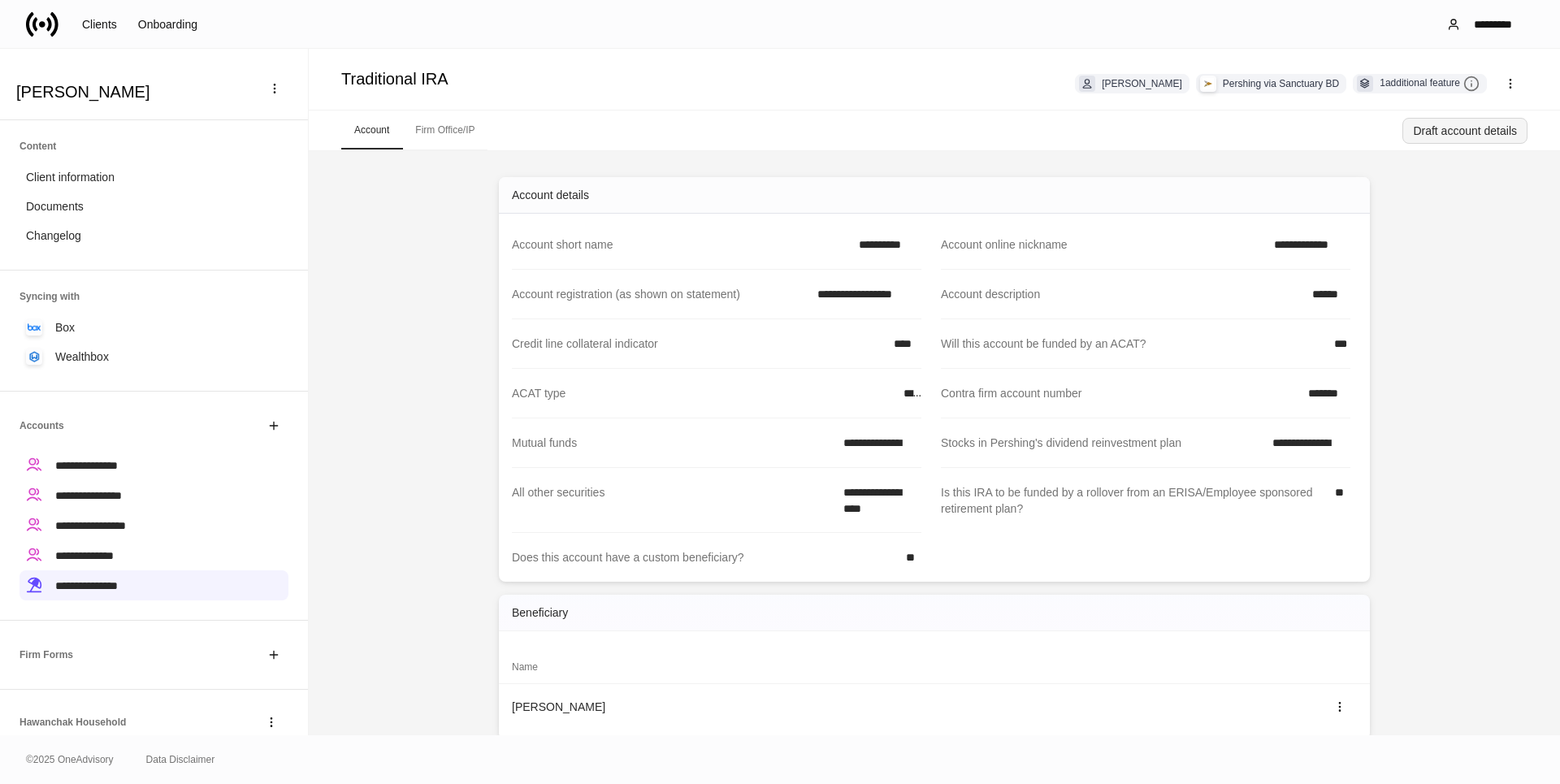 click on "Draft account details" at bounding box center (1465, 131) 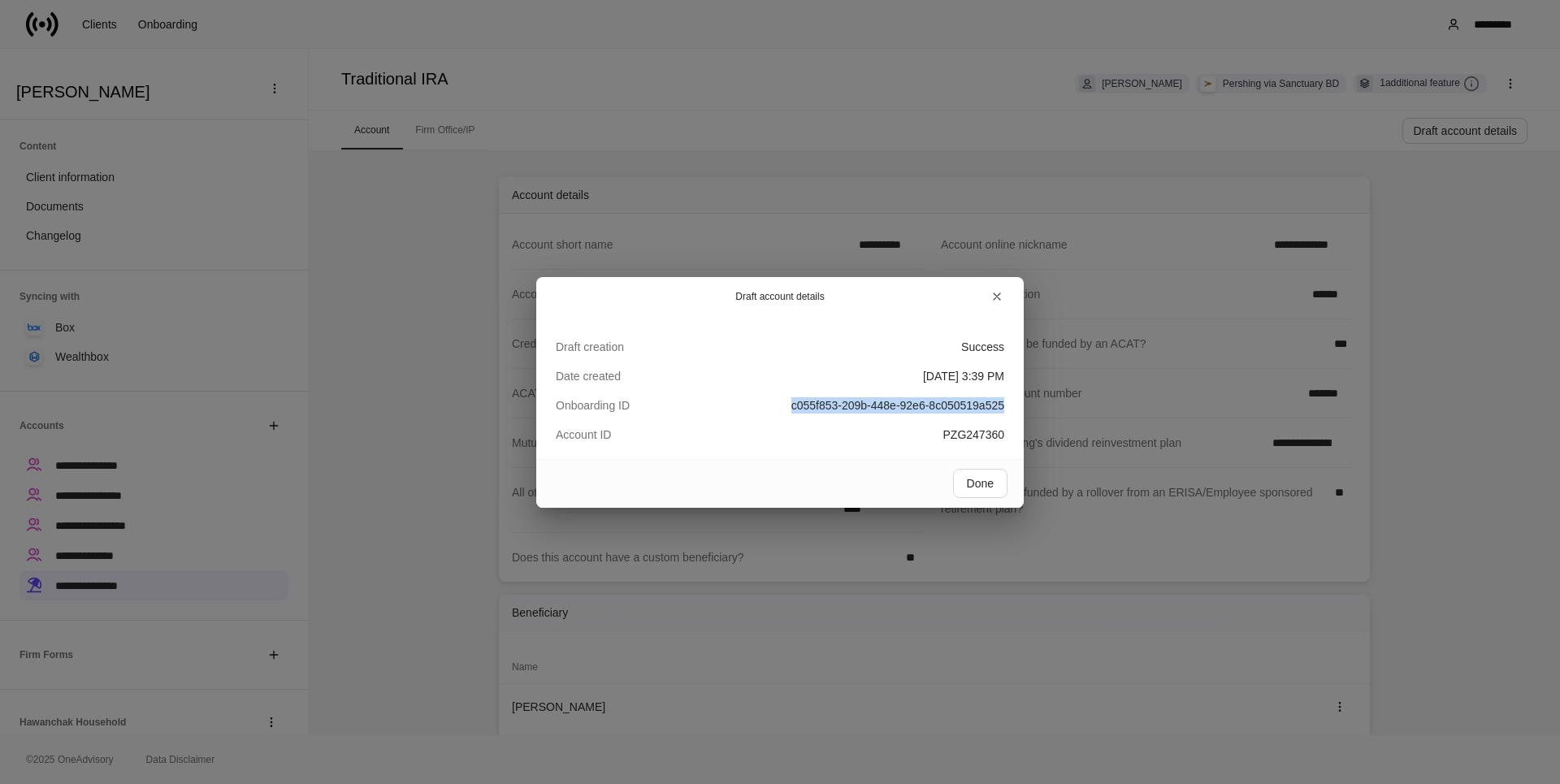 drag, startPoint x: 786, startPoint y: 406, endPoint x: 1004, endPoint y: 410, distance: 218.03669 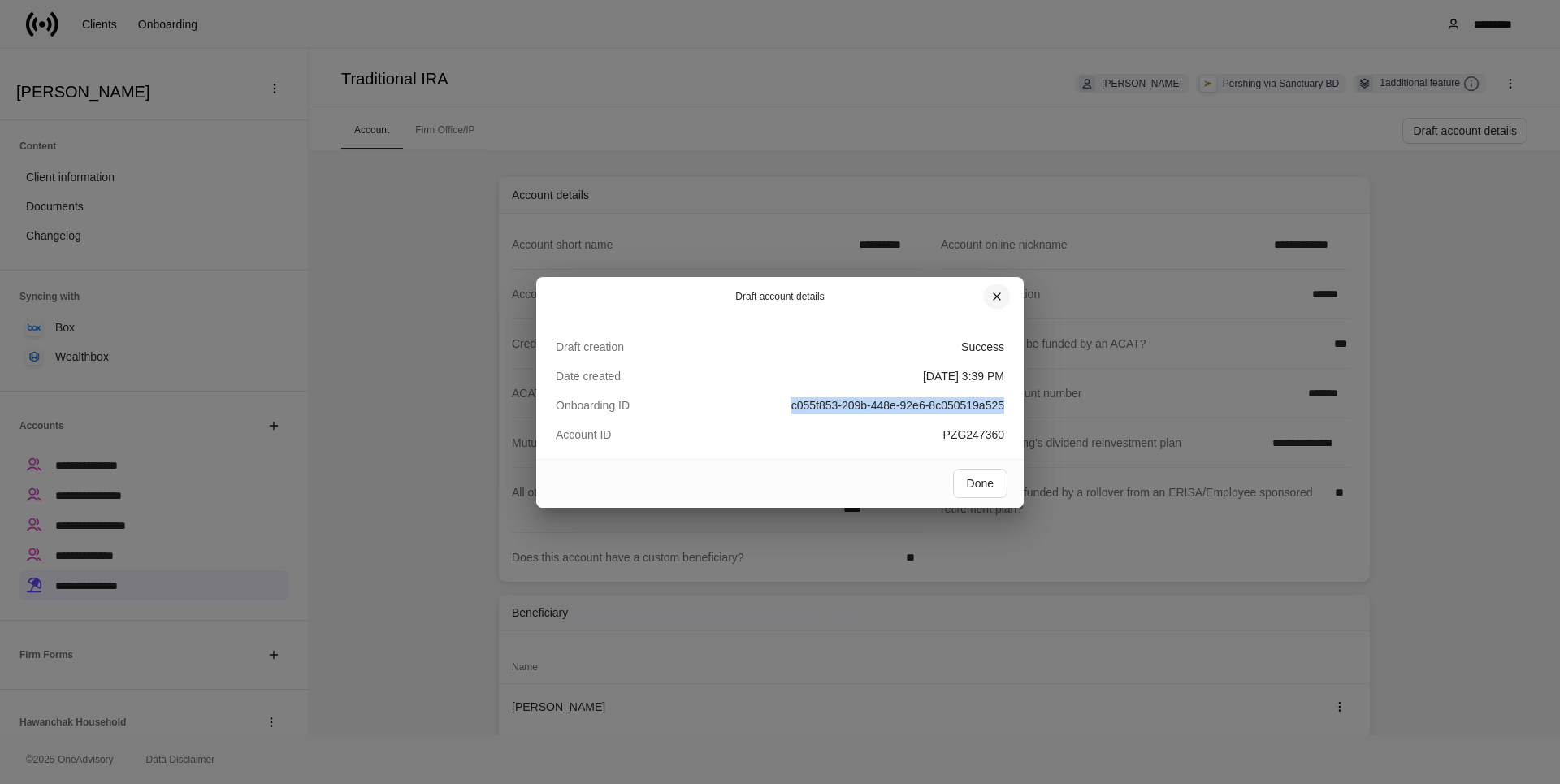 click 